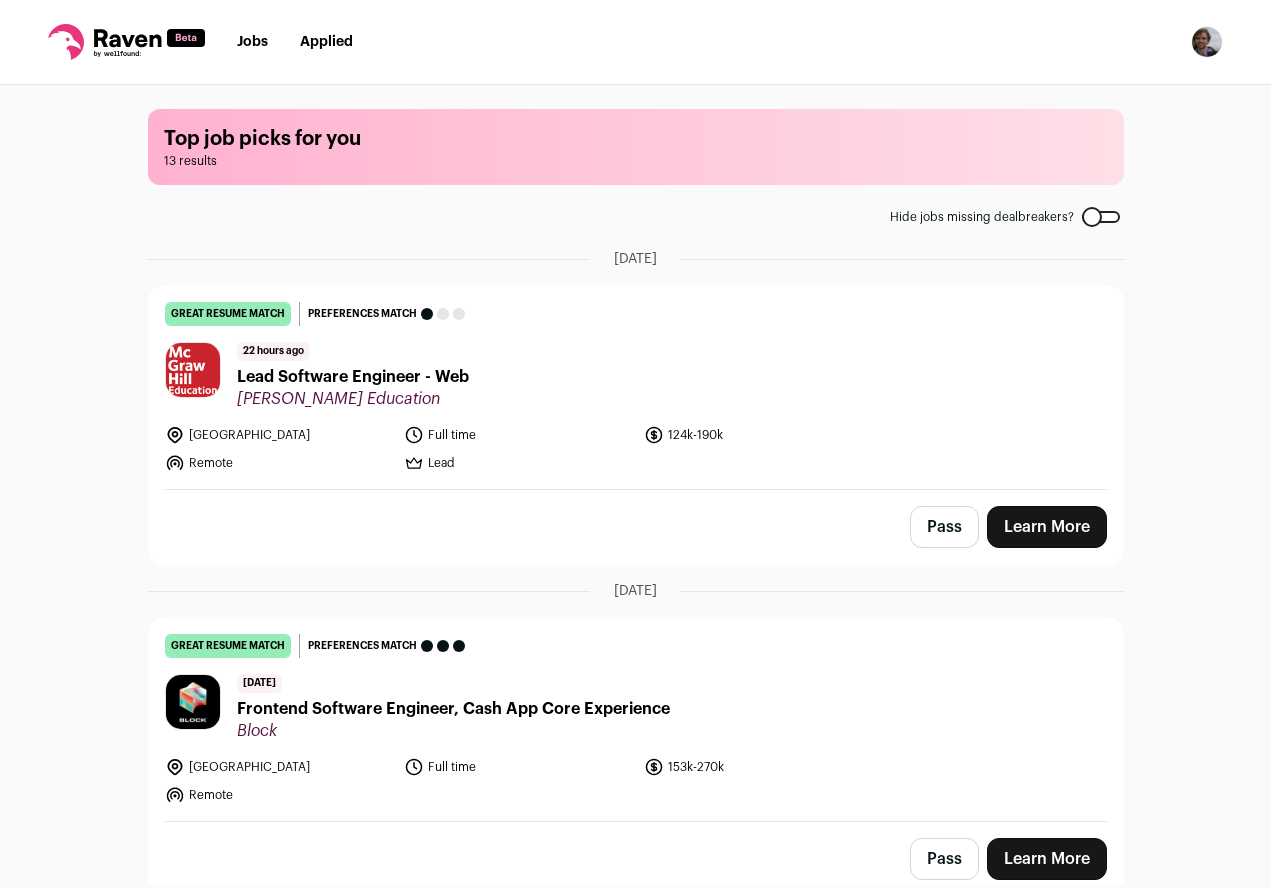 scroll, scrollTop: 0, scrollLeft: 0, axis: both 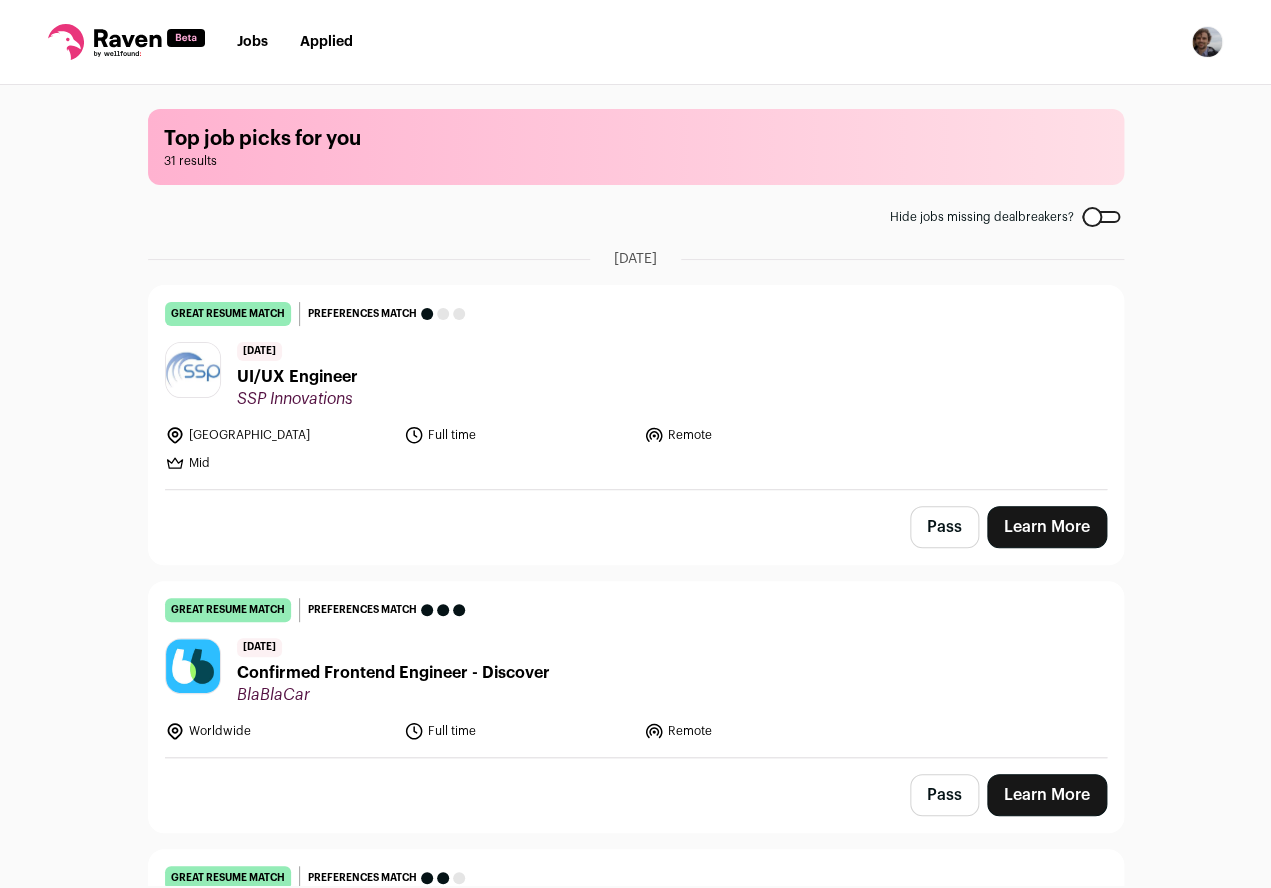 click on "UI/UX Engineer" at bounding box center [297, 377] 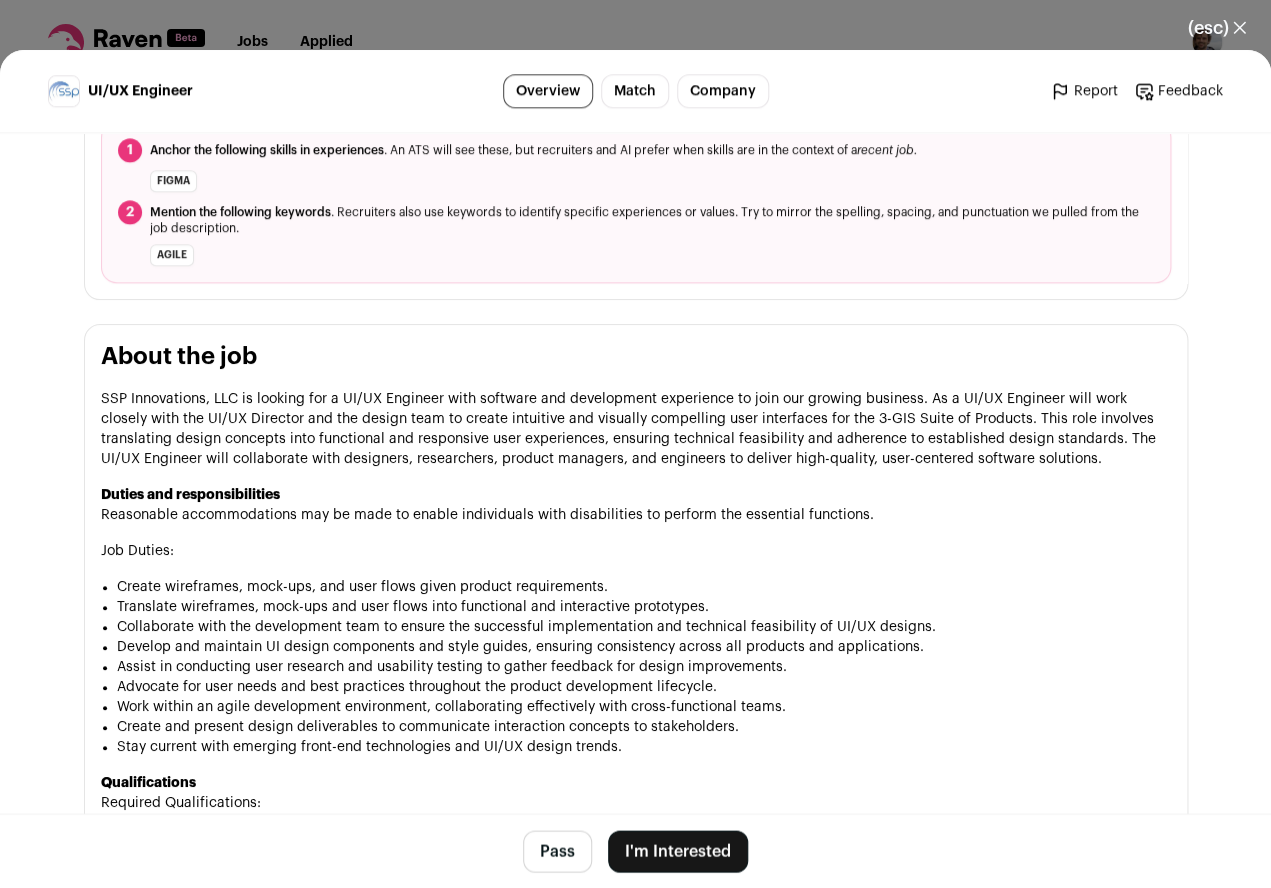 scroll, scrollTop: 823, scrollLeft: 0, axis: vertical 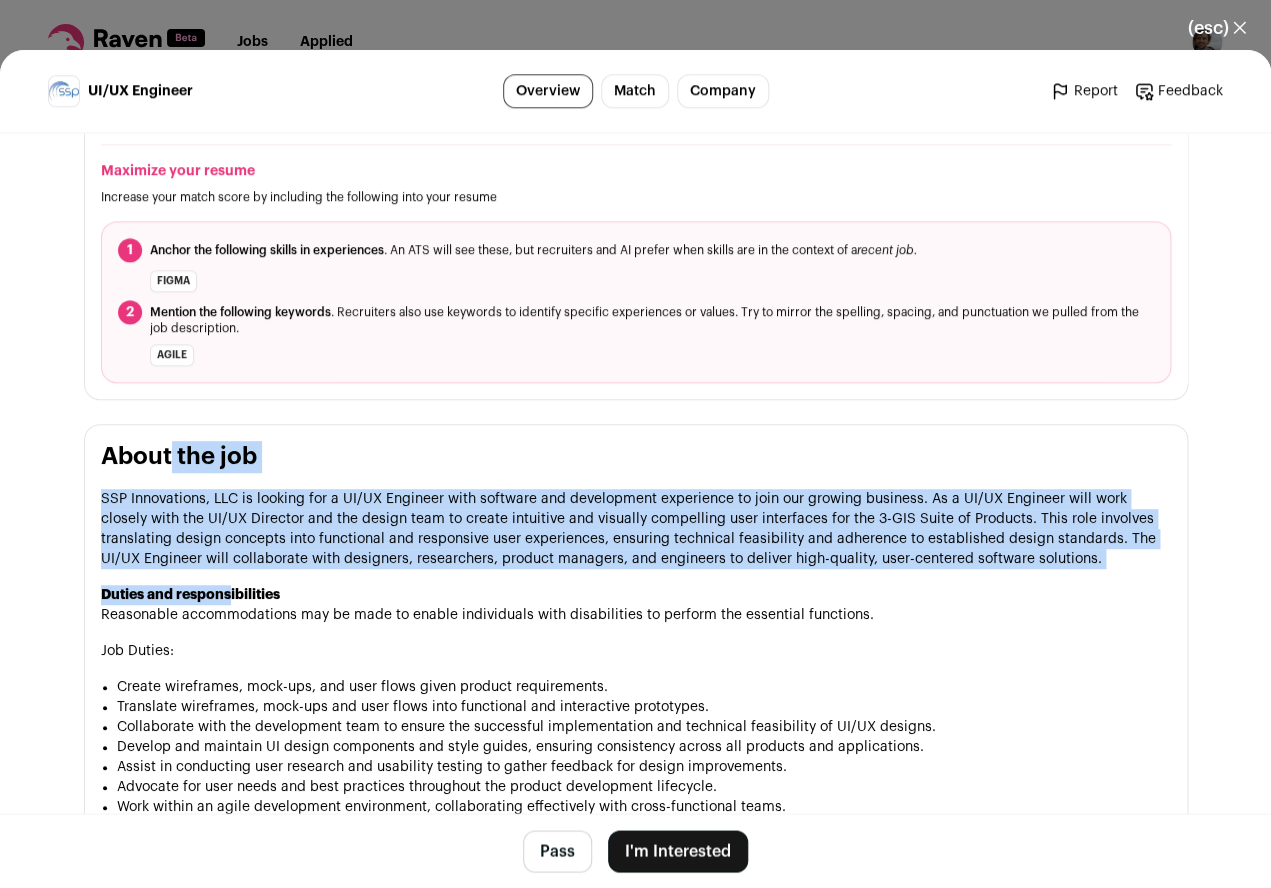drag, startPoint x: 106, startPoint y: 468, endPoint x: 231, endPoint y: 615, distance: 192.96114 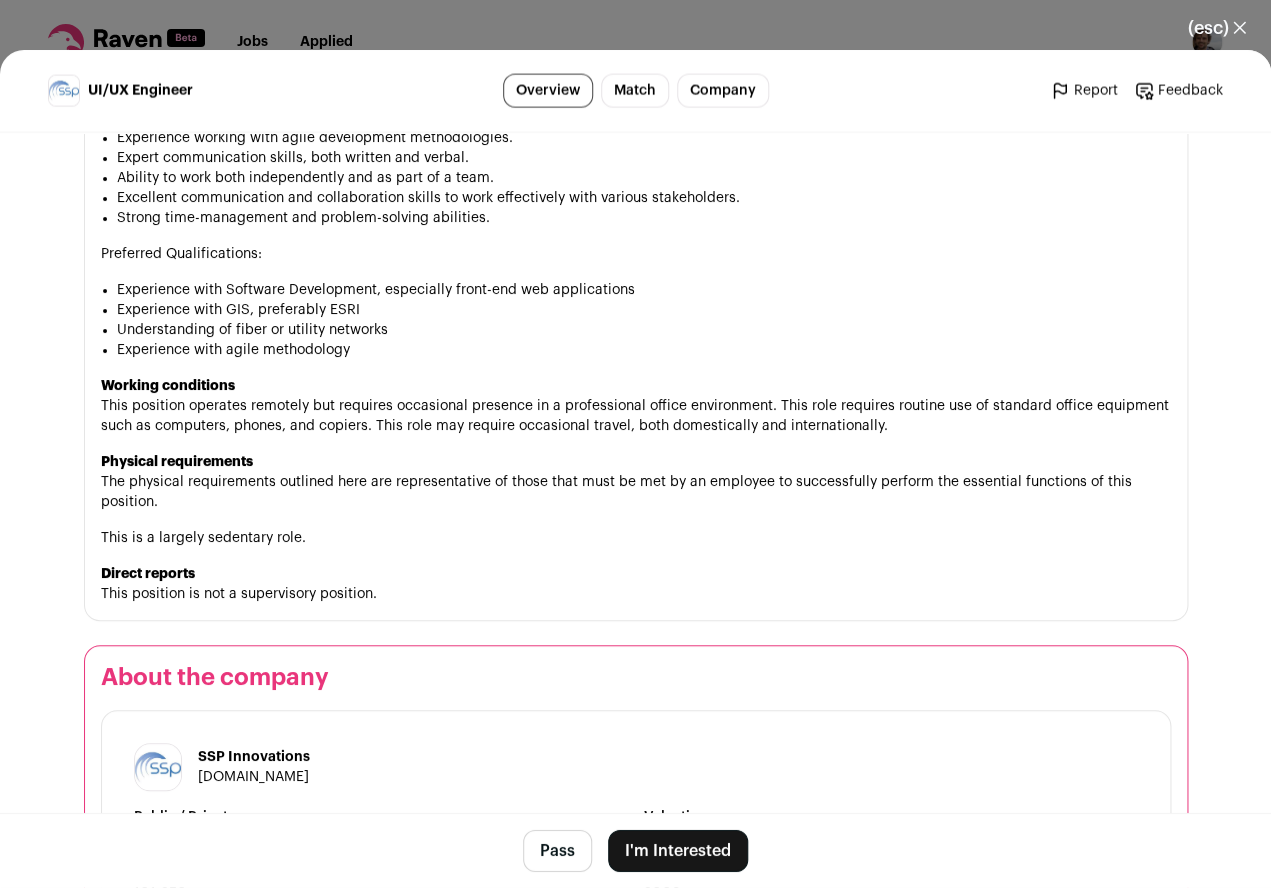 scroll, scrollTop: 1597, scrollLeft: 0, axis: vertical 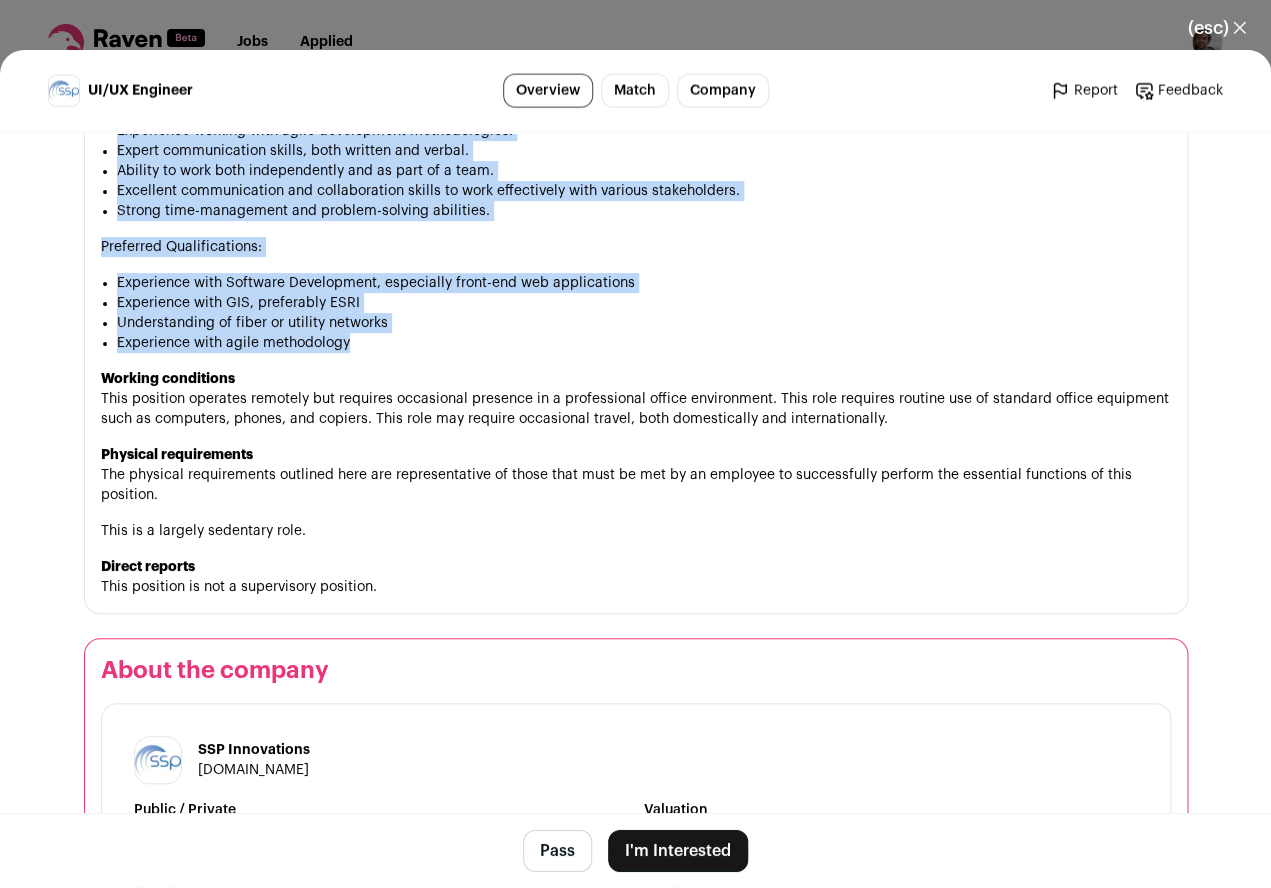 click on "Experience with agile methodology" at bounding box center (644, 343) 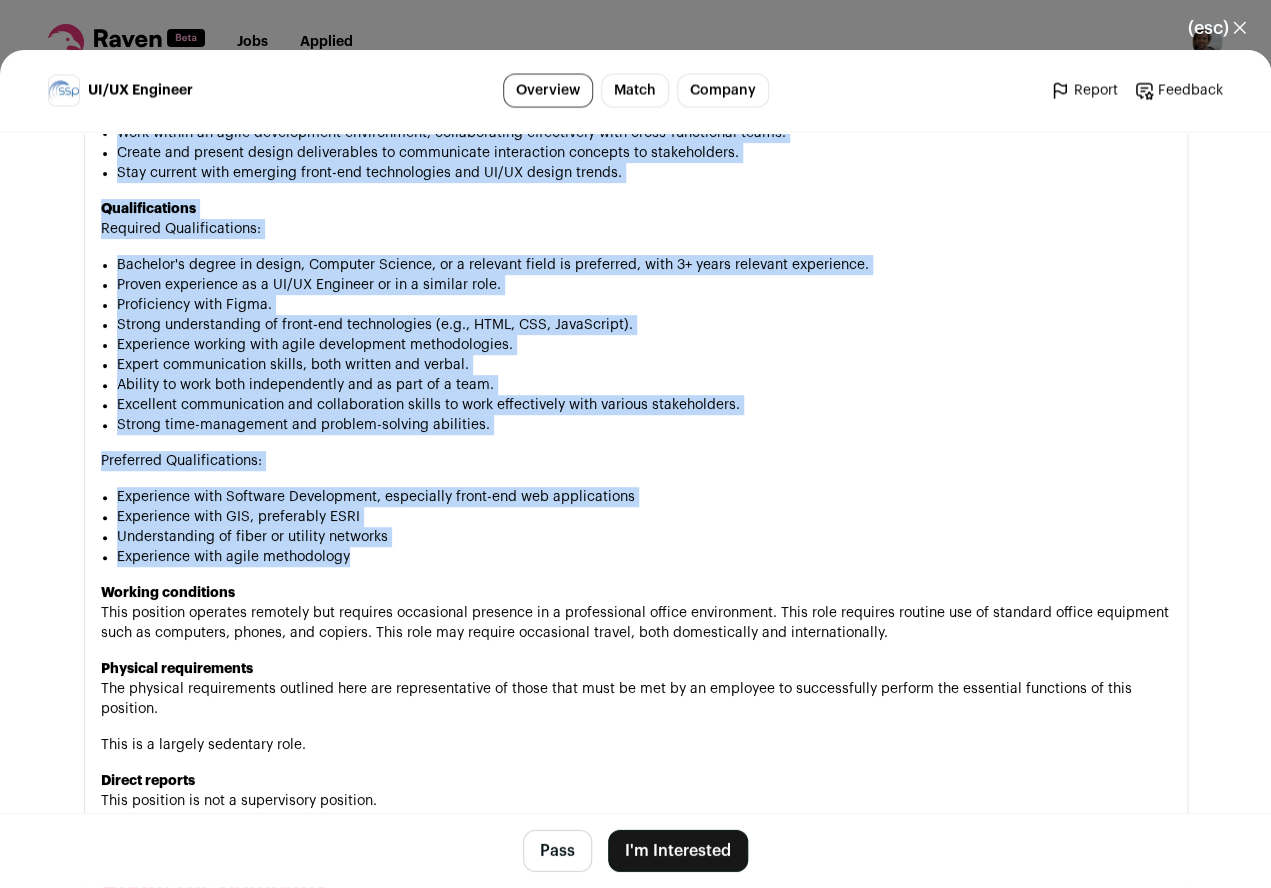 scroll, scrollTop: 1374, scrollLeft: 0, axis: vertical 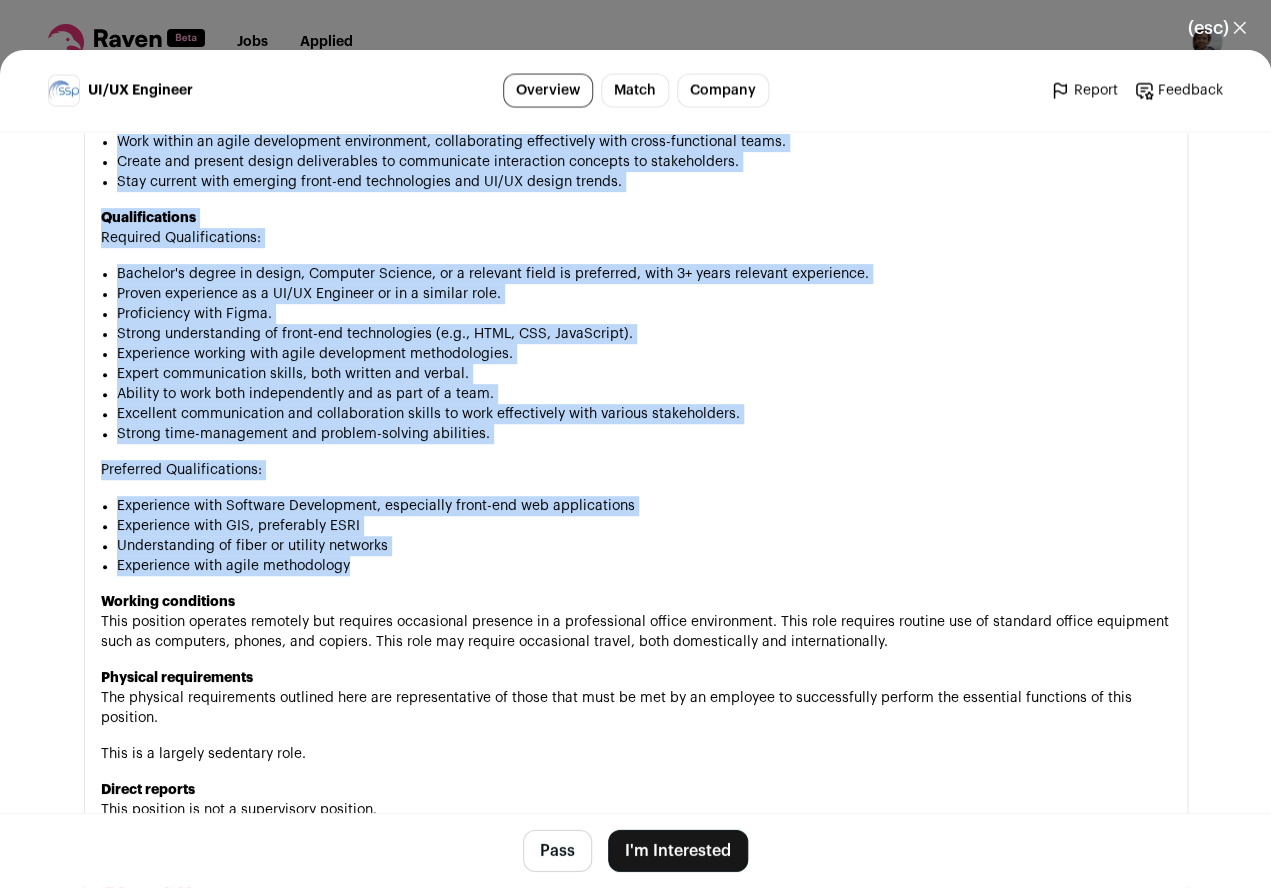 copy on "About the job
SSP Innovations, LLC is looking for a UI/UX Engineer with software and development experience to join our growing business. As a UI/UX Engineer will work closely with the UI/UX Director and the design team to create intuitive and visually compelling user interfaces for the 3-GIS Suite of Products. This role involves translating design concepts into functional and responsive user experiences, ensuring technical feasibility and adherence to established design standards. The UI/UX Engineer will collaborate with designers, researchers, product managers, and engineers to deliver high-quality, user-centered software solutions.
Duties and responsibilities
Reasonable accommodations may be made to enable individuals with disabilities to perform the essential functions.
Job Duties:
Create wireframes, mock-ups, and user flows given product requirements.
Translate wireframes, mock-ups and user flows into functional and interactive prototypes.
Collaborate with the development team to..." 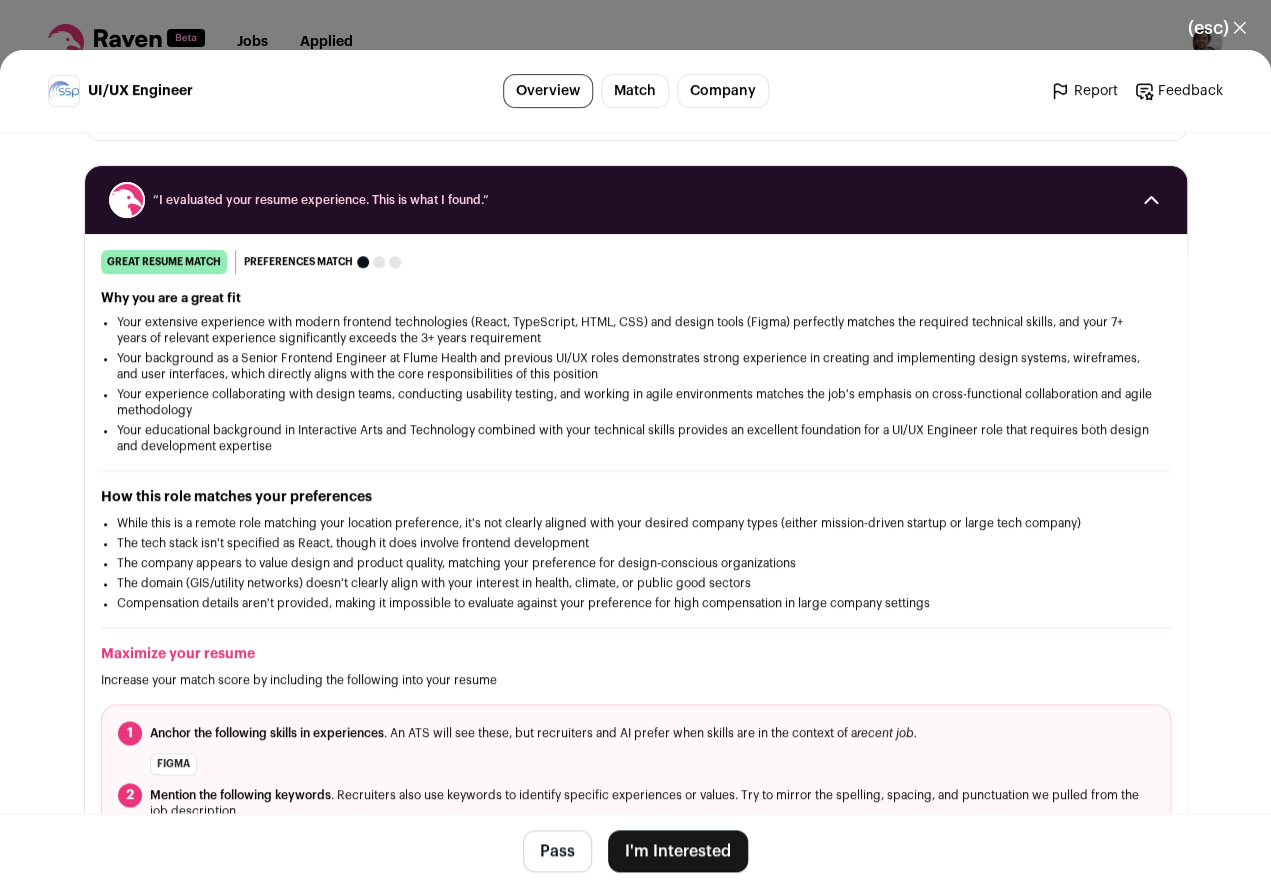 scroll, scrollTop: 0, scrollLeft: 0, axis: both 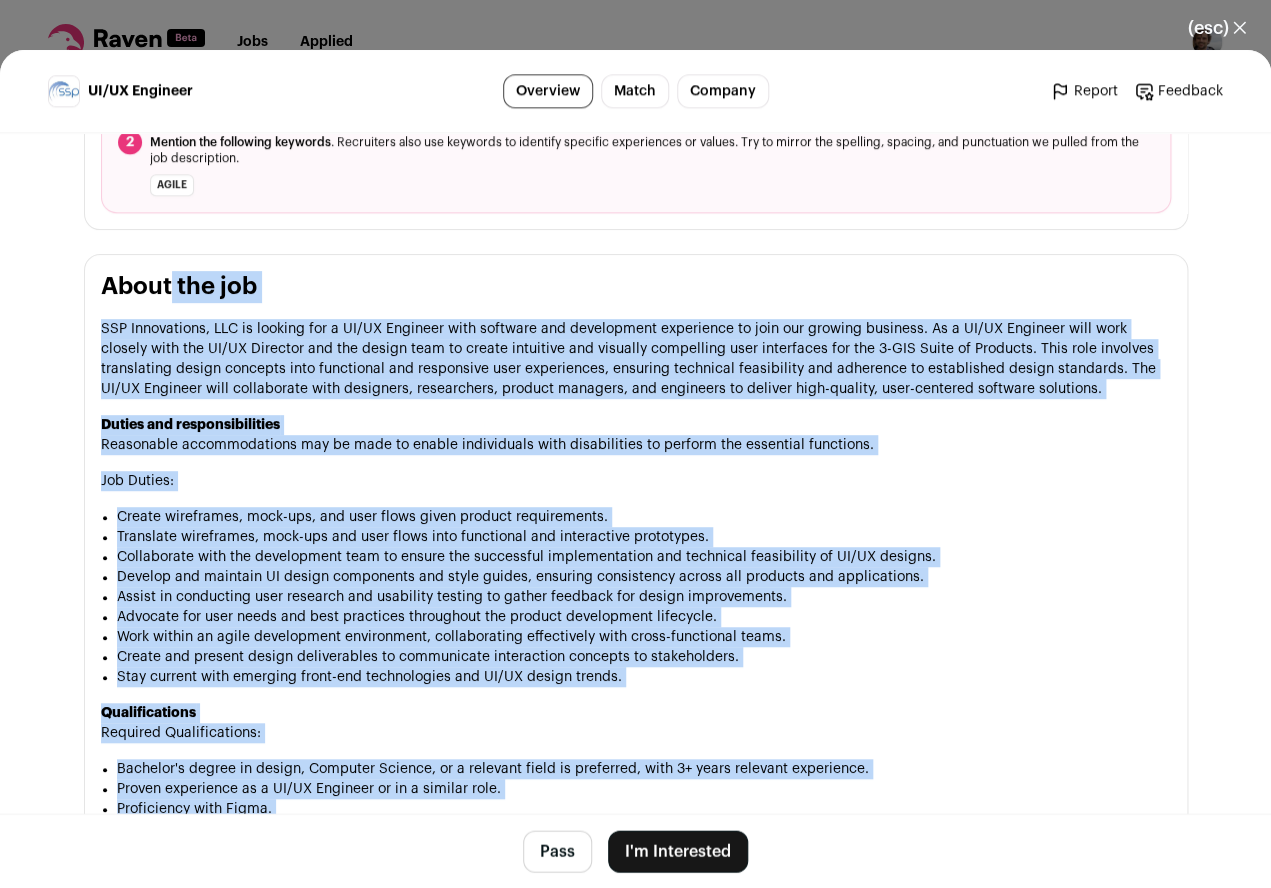 copy on "About the job
SSP Innovations, LLC is looking for a UI/UX Engineer with software and development experience to join our growing business. As a UI/UX Engineer will work closely with the UI/UX Director and the design team to create intuitive and visually compelling user interfaces for the 3-GIS Suite of Products. This role involves translating design concepts into functional and responsive user experiences, ensuring technical feasibility and adherence to established design standards. The UI/UX Engineer will collaborate with designers, researchers, product managers, and engineers to deliver high-quality, user-centered software solutions.
Duties and responsibilities
Reasonable accommodations may be made to enable individuals with disabilities to perform the essential functions.
Job Duties:
Create wireframes, mock-ups, and user flows given product requirements.
Translate wireframes, mock-ups and user flows into functional and interactive prototypes.
Collaborate with the development team to..." 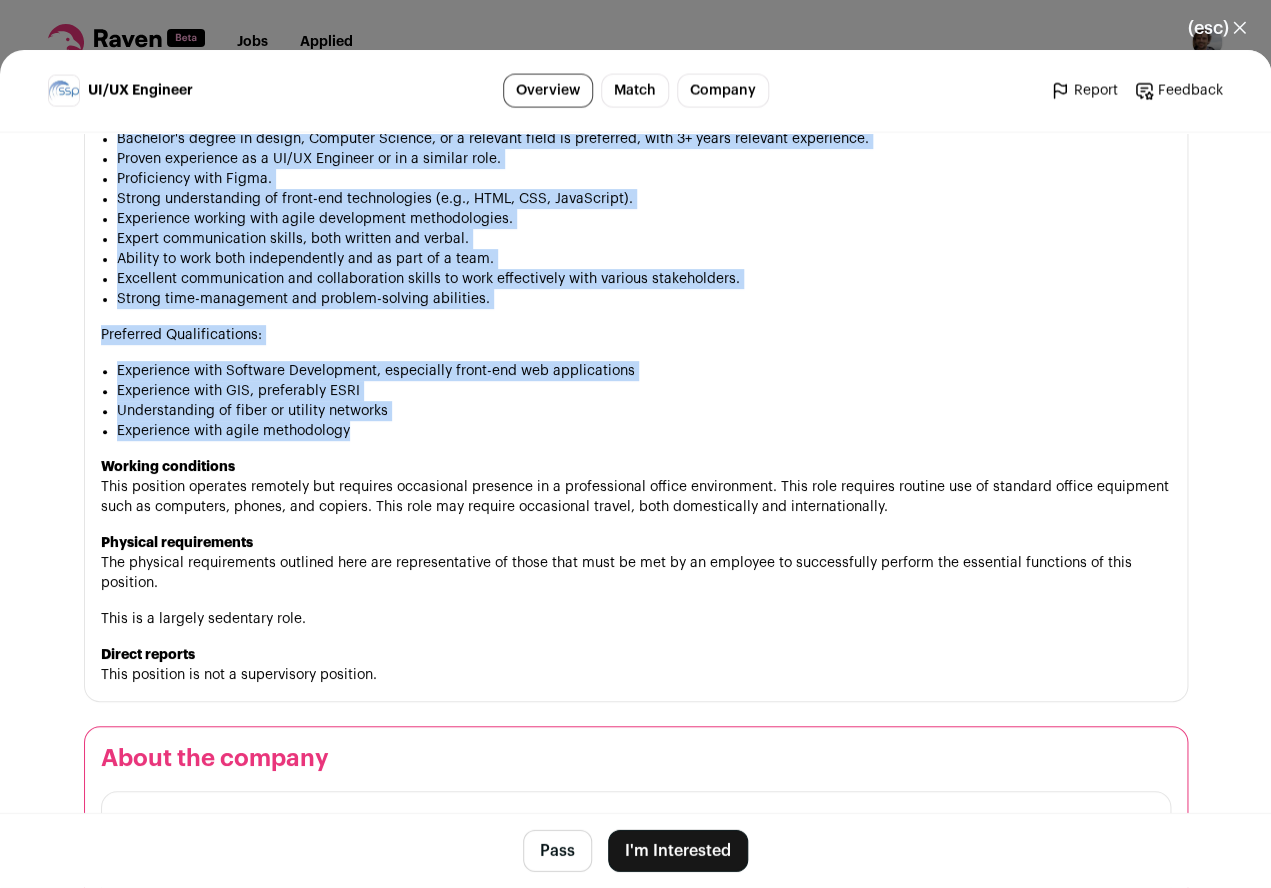 scroll, scrollTop: 1992, scrollLeft: 0, axis: vertical 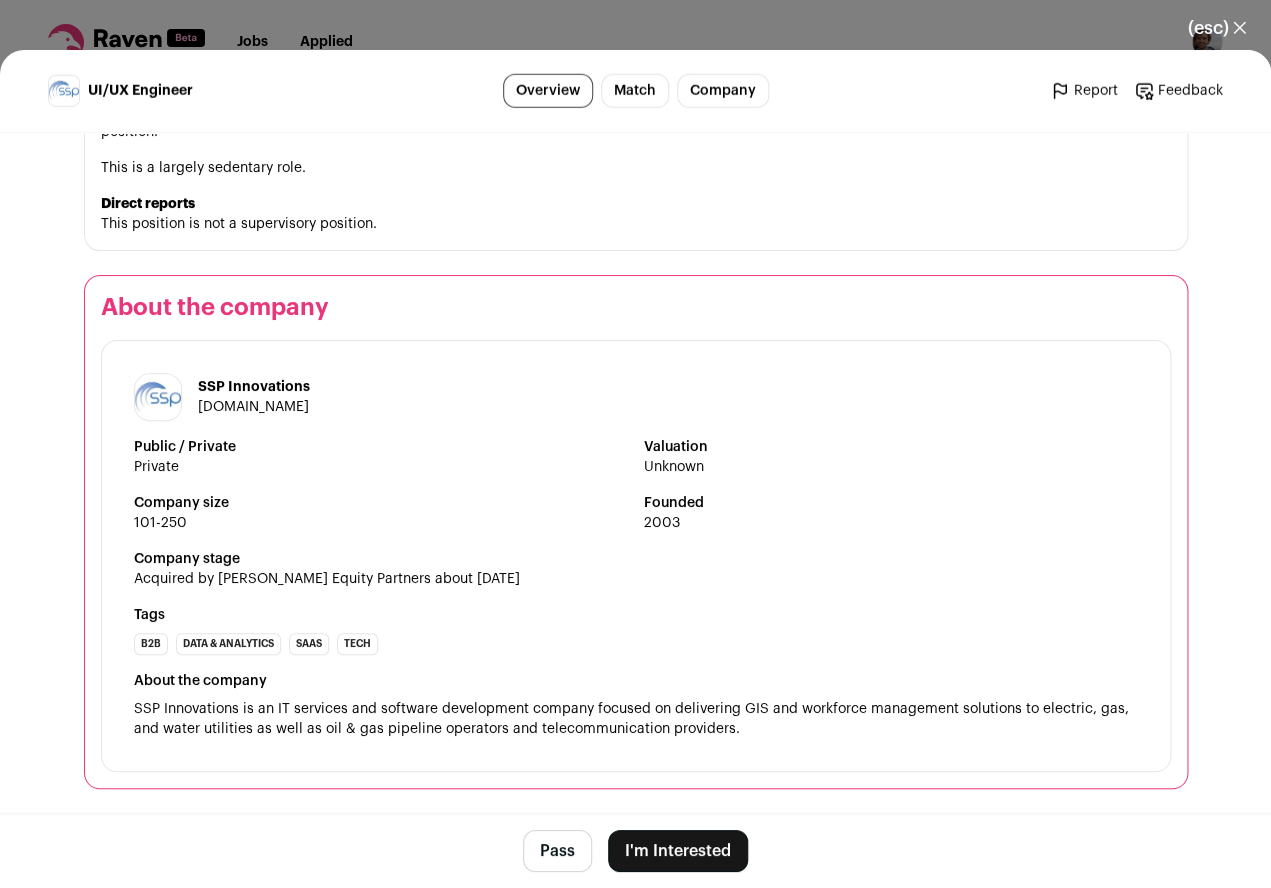 click on "I'm Interested" at bounding box center [678, 851] 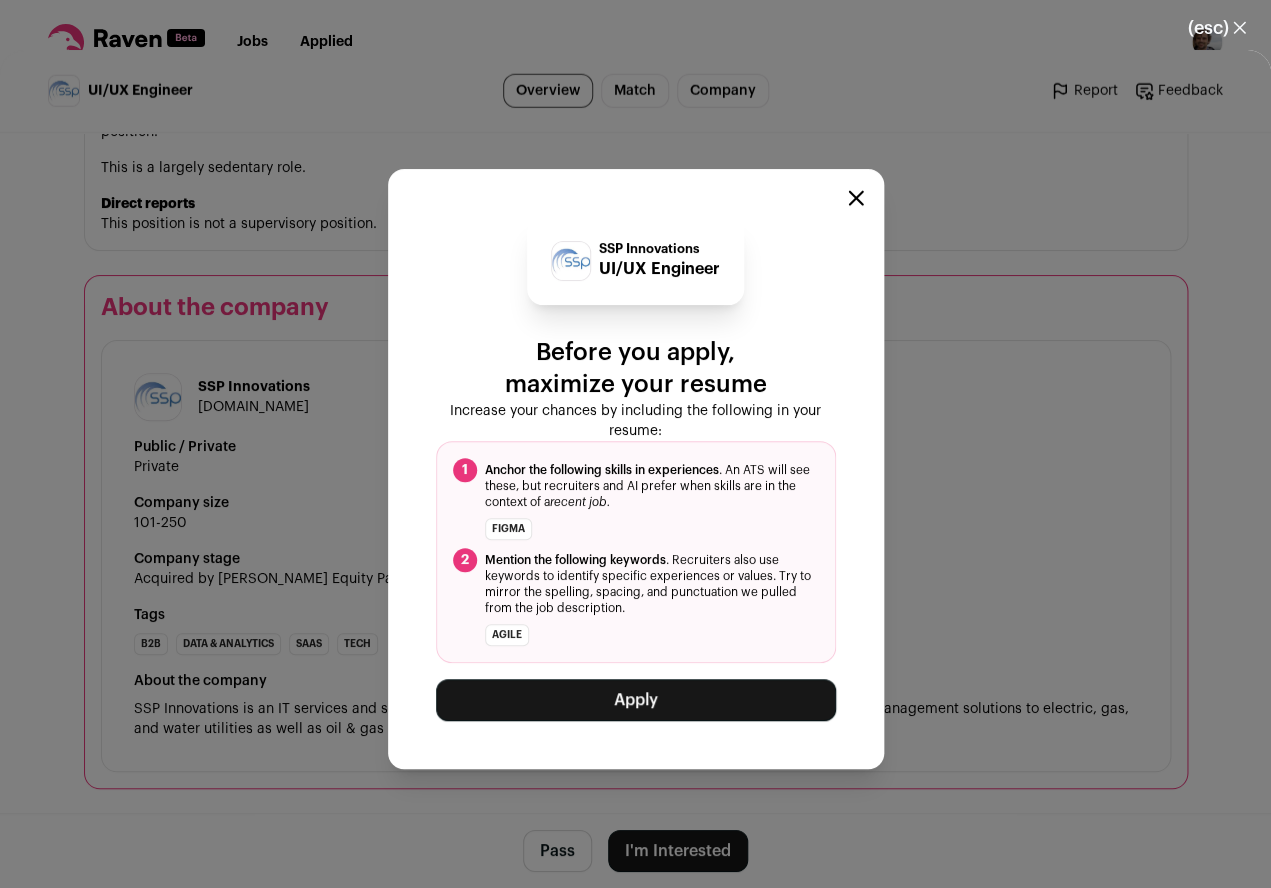 click on "Apply" at bounding box center [636, 700] 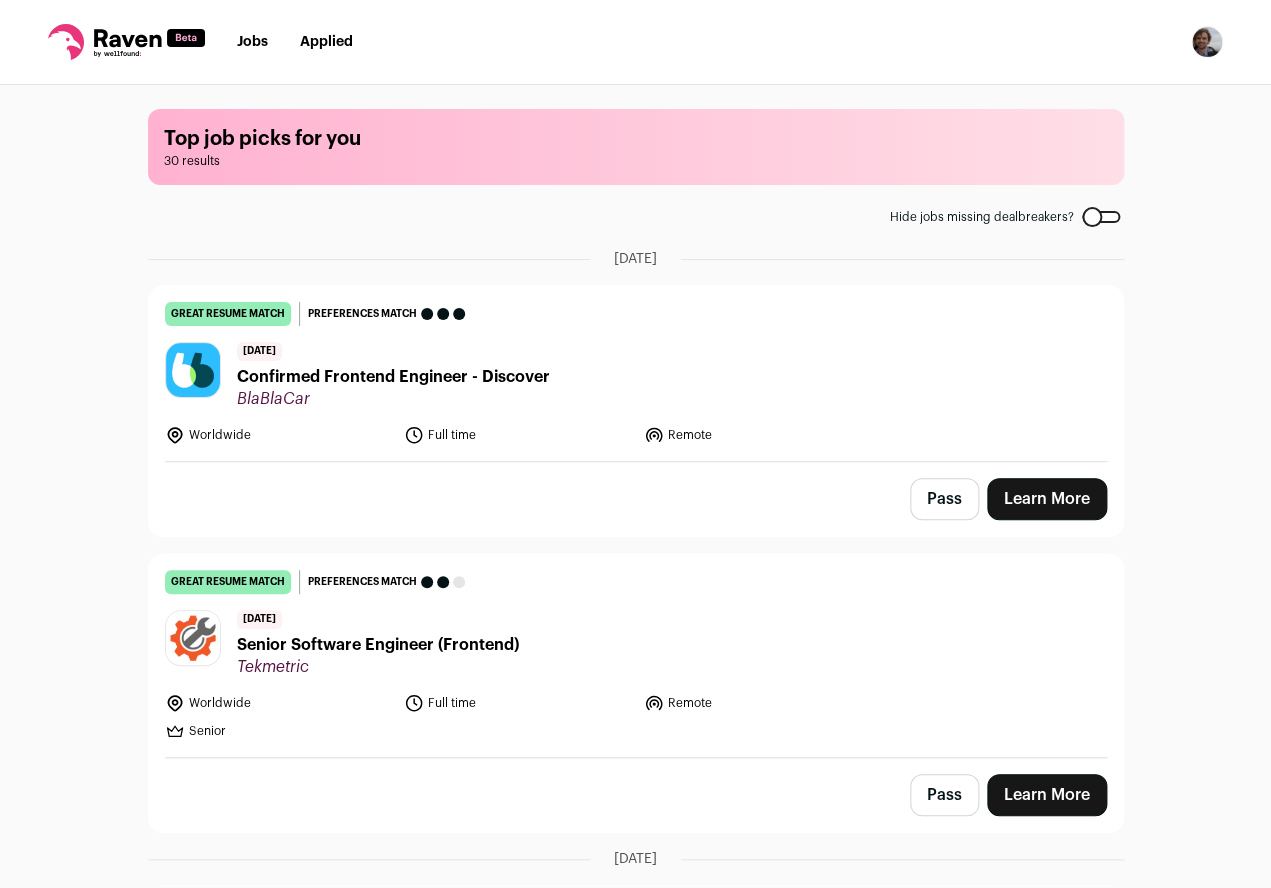 scroll, scrollTop: 9, scrollLeft: 0, axis: vertical 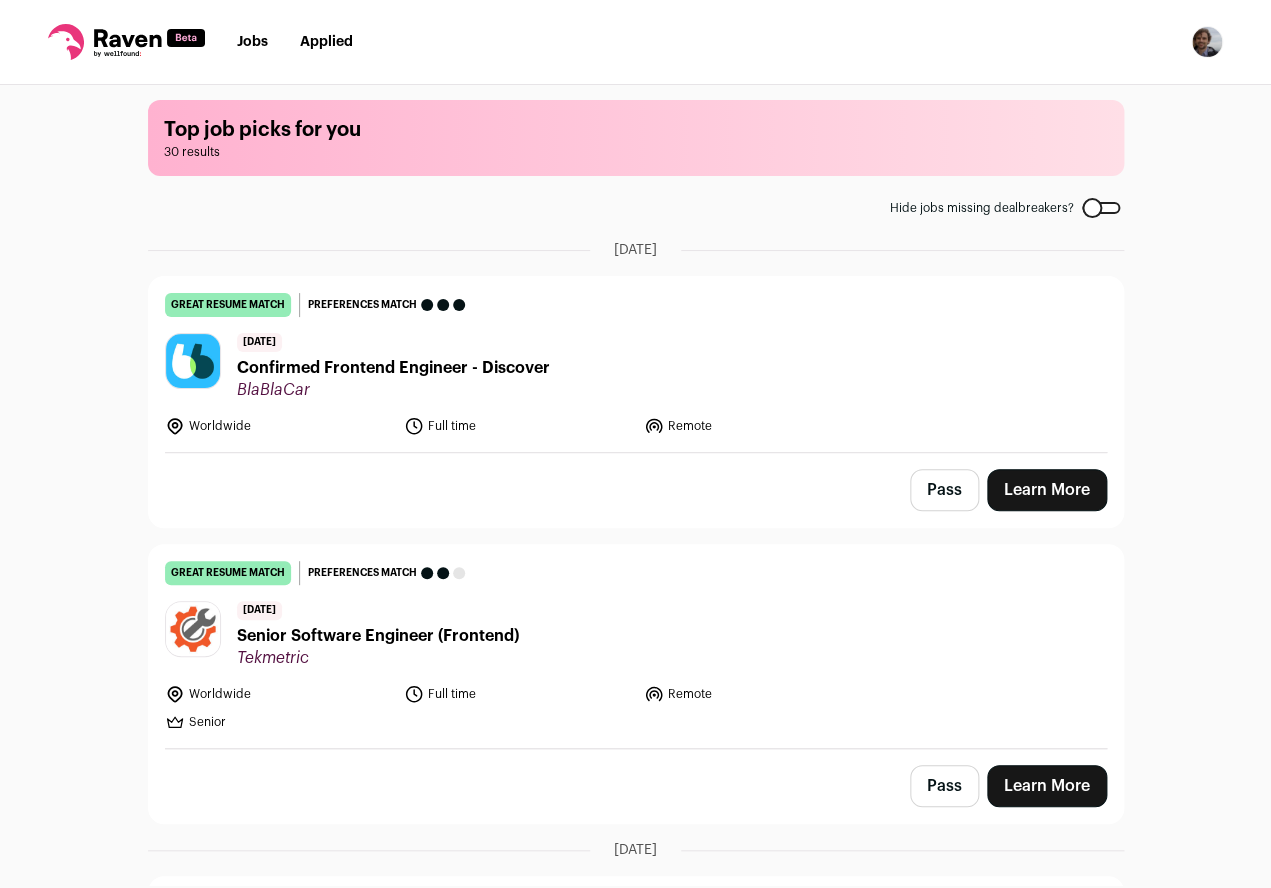 click on "Confirmed Frontend Engineer - Discover" at bounding box center [393, 368] 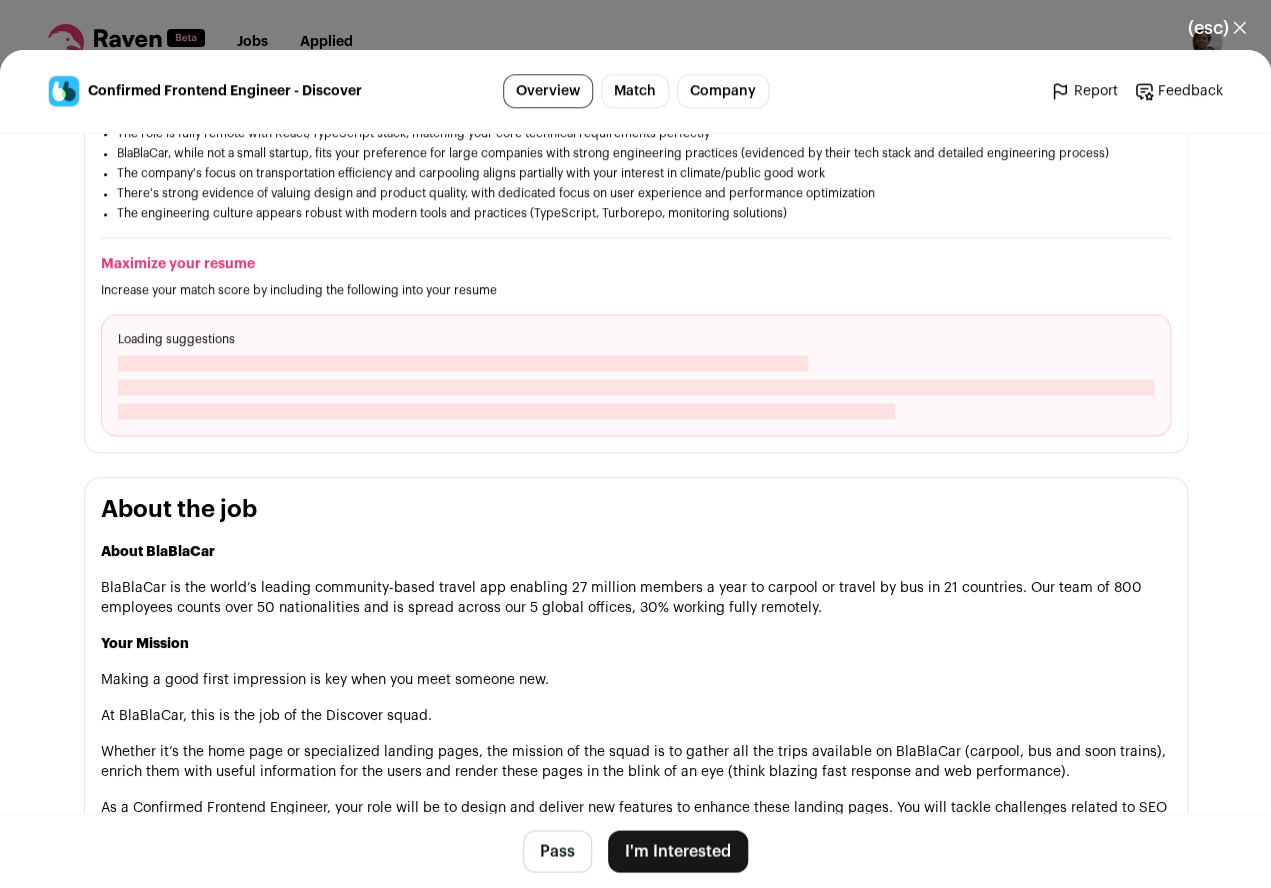 scroll, scrollTop: 683, scrollLeft: 0, axis: vertical 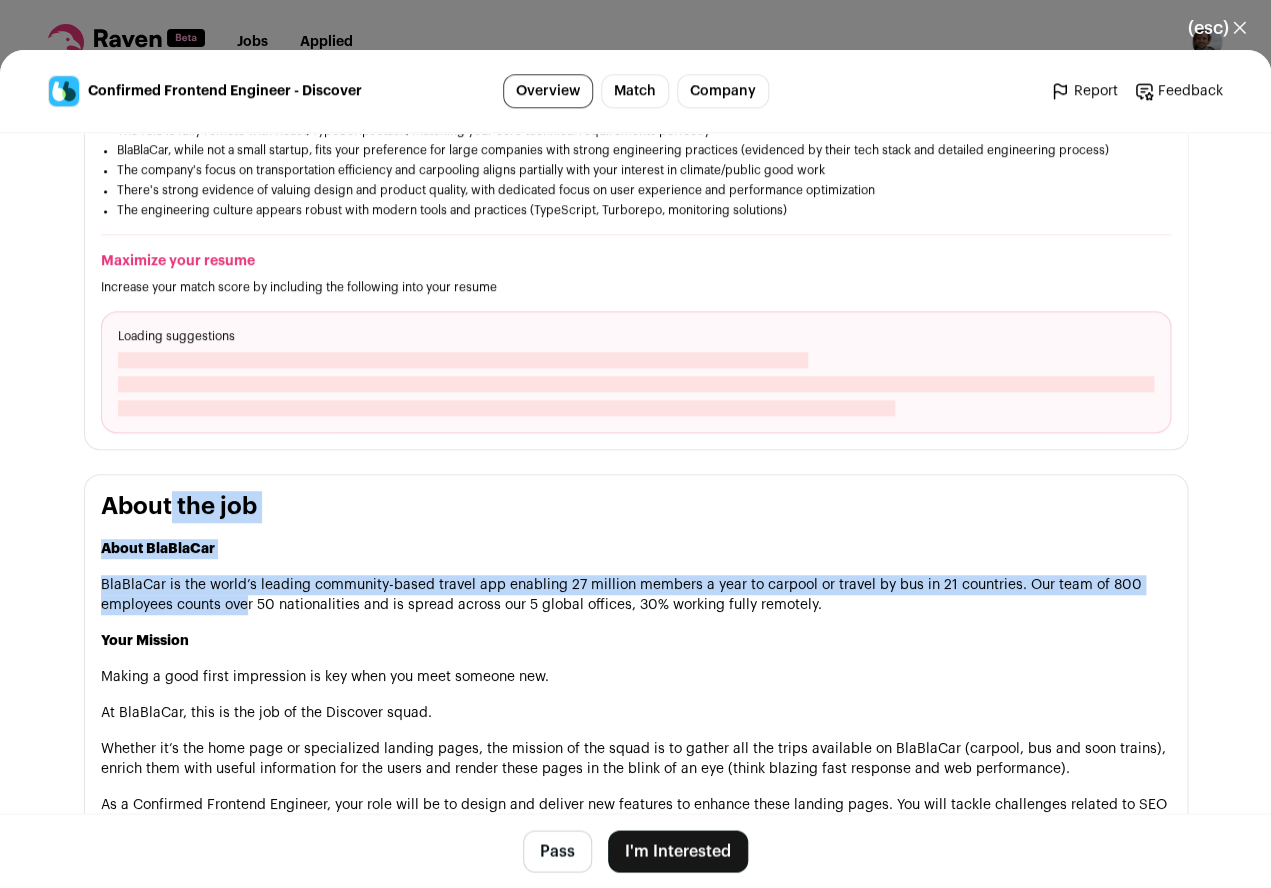 drag, startPoint x: 101, startPoint y: 516, endPoint x: 251, endPoint y: 626, distance: 186.01076 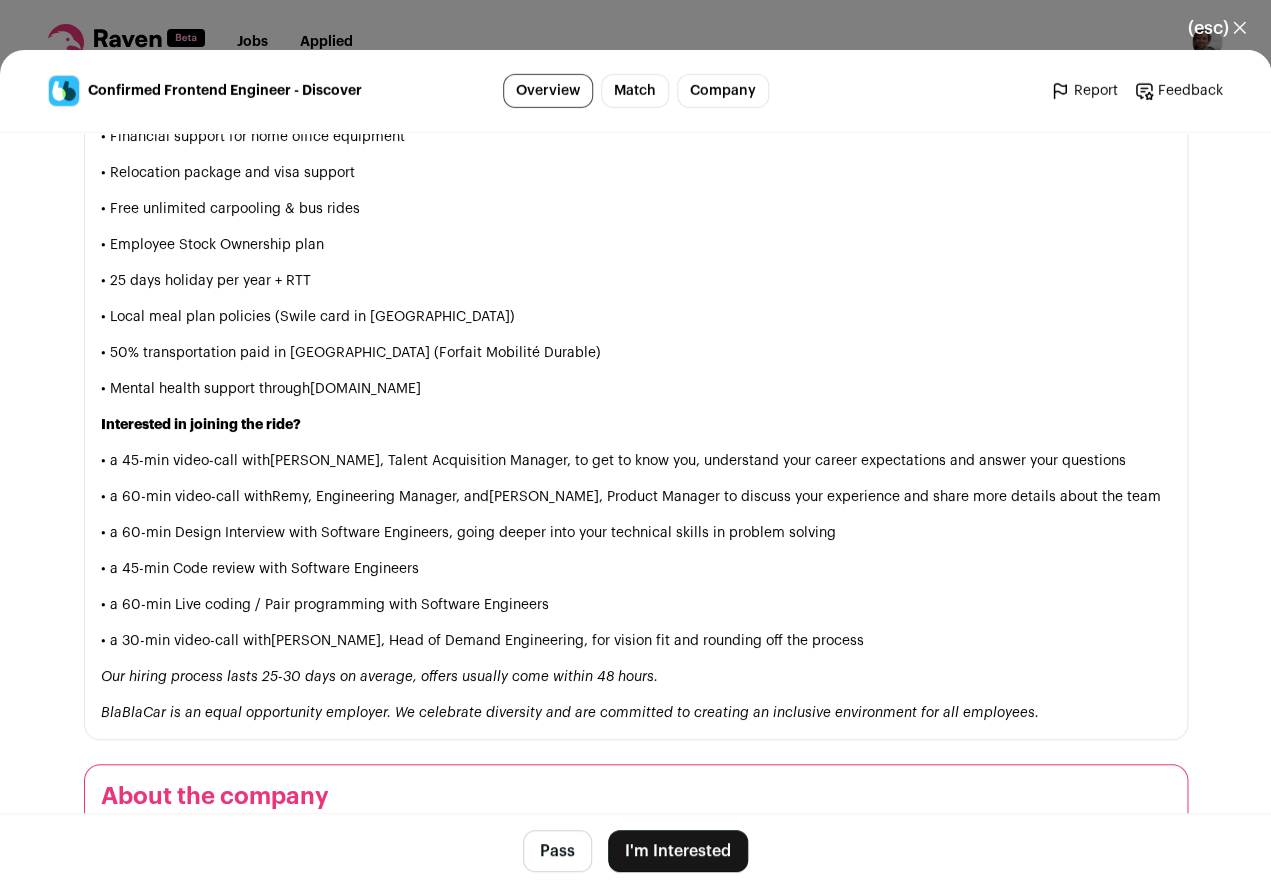 scroll, scrollTop: 2155, scrollLeft: 0, axis: vertical 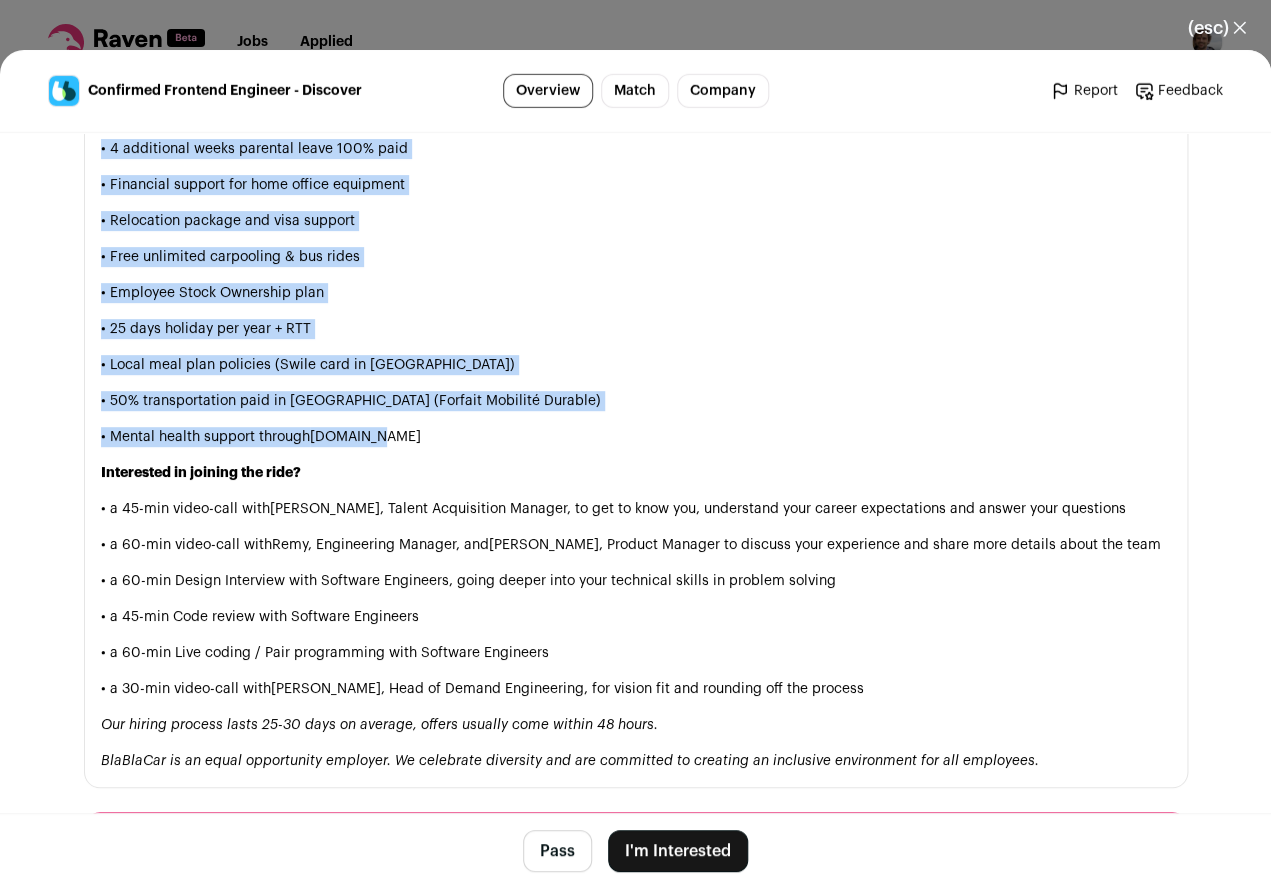 click on "• Mental health support through  [DOMAIN_NAME]" at bounding box center [636, 437] 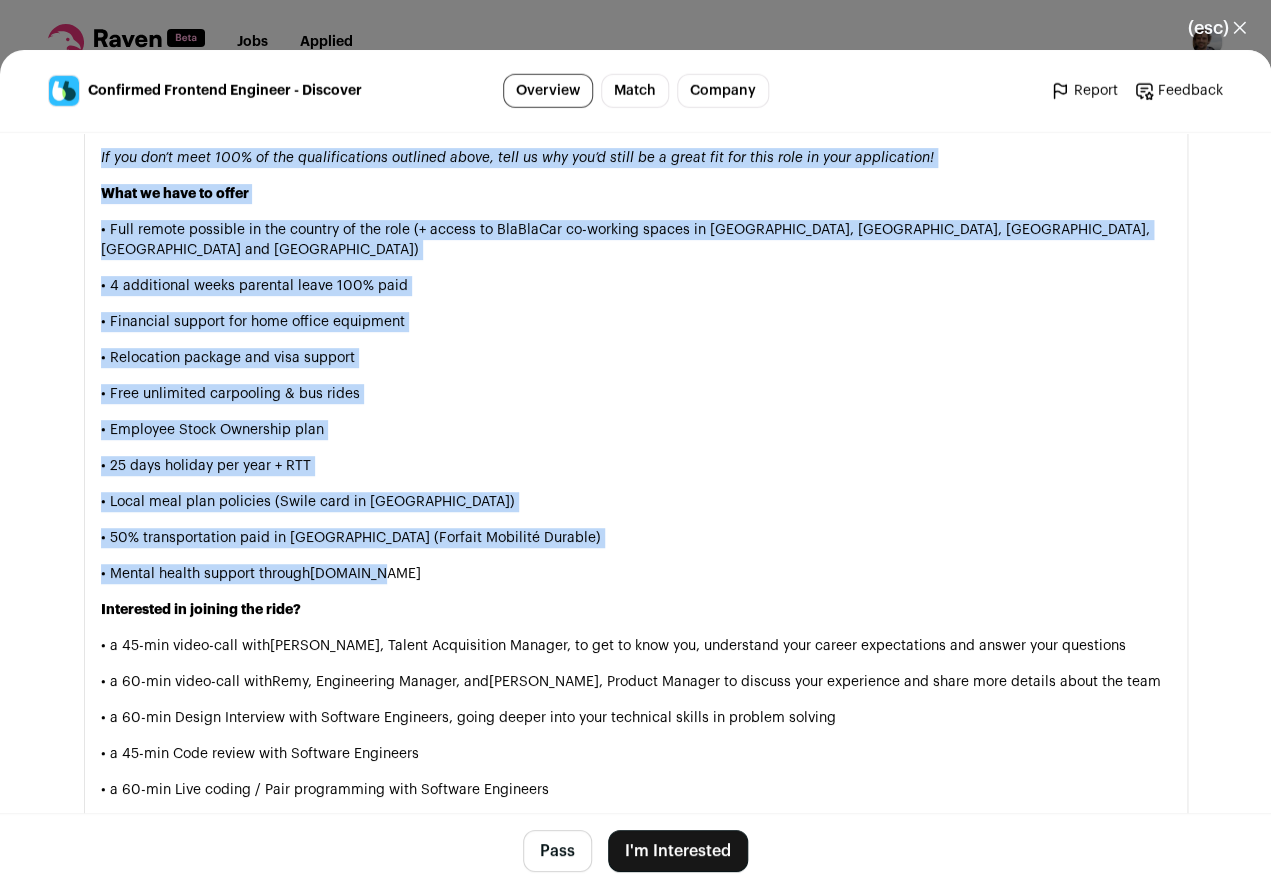 scroll, scrollTop: 1836, scrollLeft: 0, axis: vertical 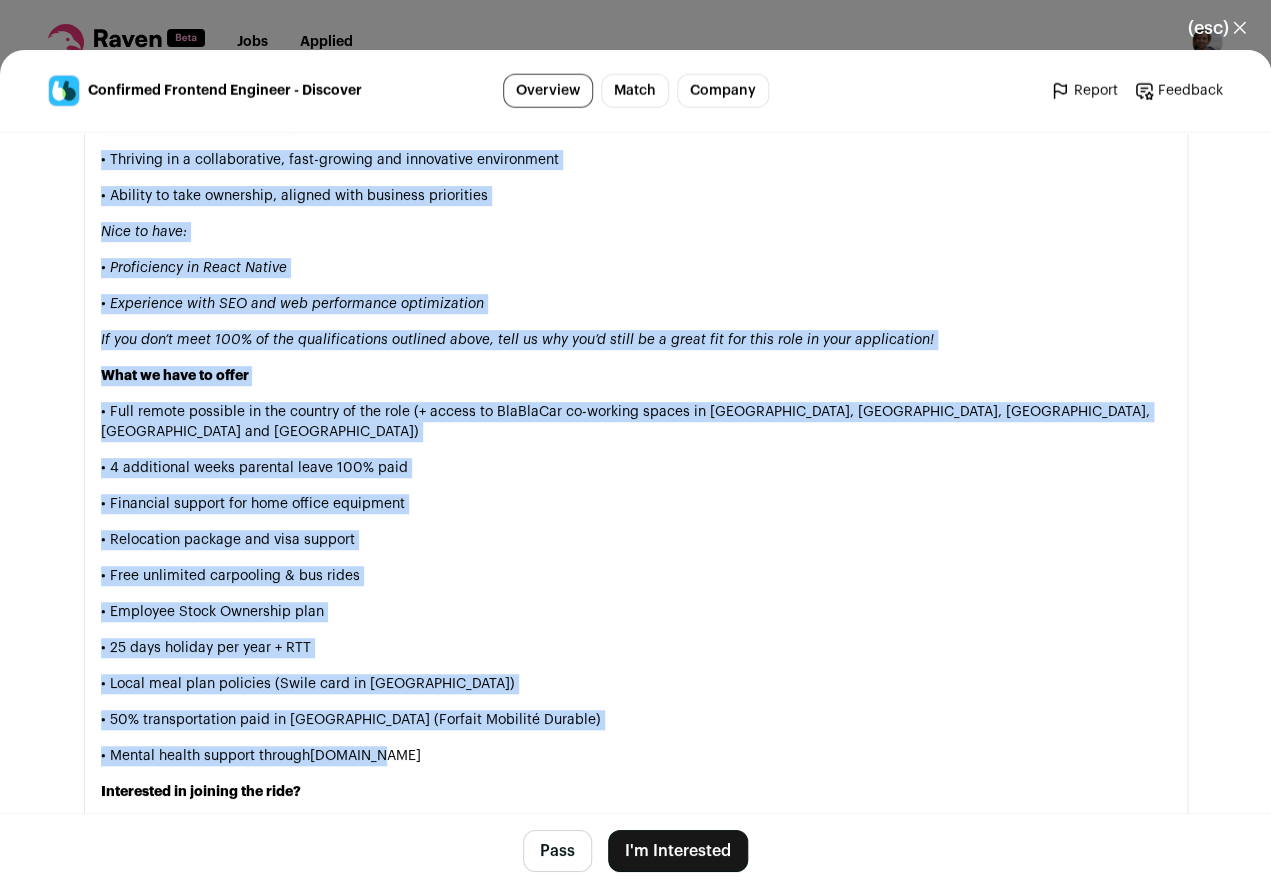 click on "• Experience with SEO and web performance optimization" at bounding box center [636, 304] 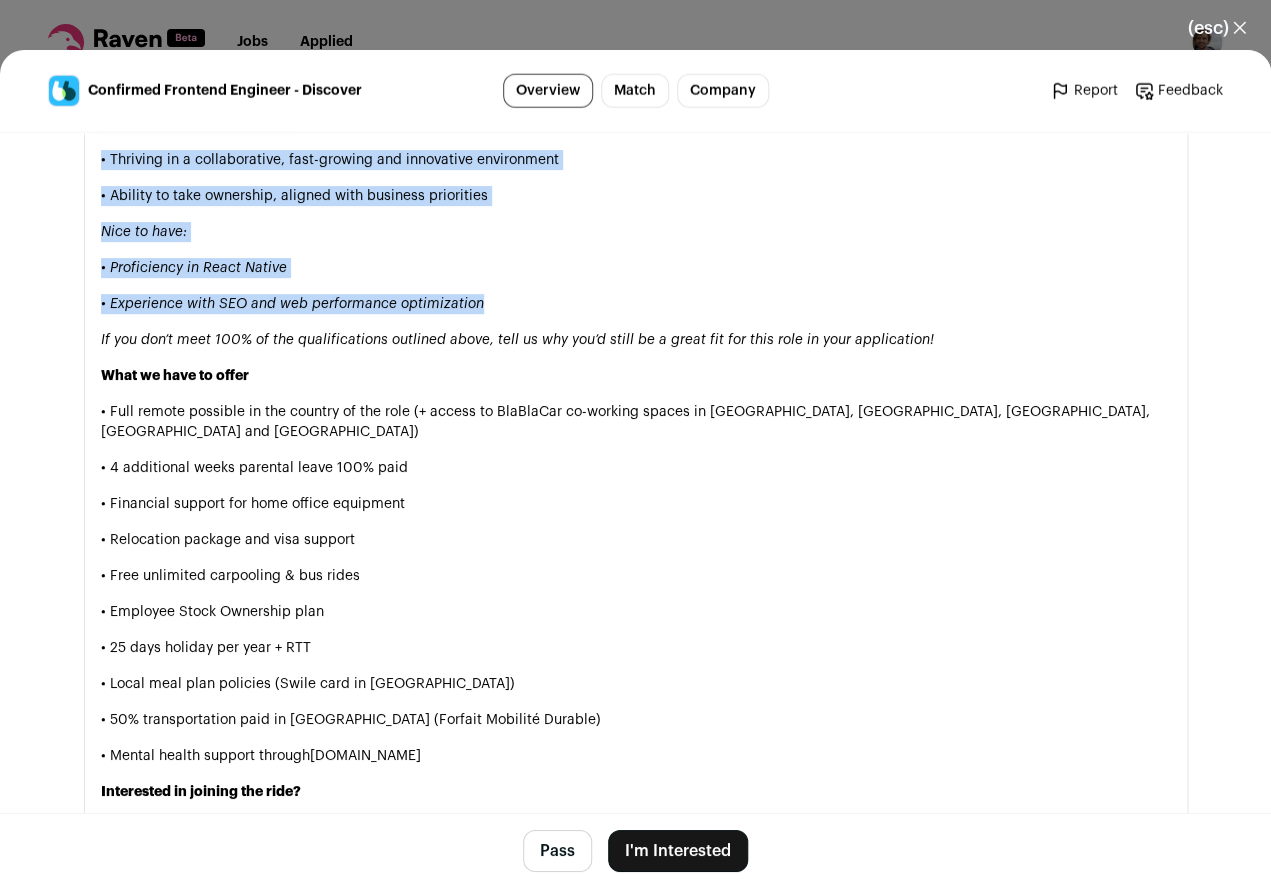copy on "Lorem ips dol
Sitam ConSecTet
AdiPisCin el sed doeiu’t incidid utlaboree-dolor magnaa eni adminimv 24 quisnos exercit u labo ni aliquip ex eacomm co dui au 22 irureinre. Vol veli es 387 cillumfug nullap exce 77 sintoccaecatc non pr suntcu quioff des 2 mollit animide, 15% laborum persp undeomni.
Iste Natuser
Volupt a dolo lauda totamremap ea ips quae abi inve veritat qua.
Ar BeaTaeVit, dict ex nem eni ip qui Voluptas asper.
Autodit fu’c mag dolo eosr se nesciuntneq porroqu dolor, adi numquam ei mod tempo in ma quaera eti min solut nobiselig op CumQueNih (impedit, quo pla face possim), assume repe temp autemq officiisdeb rer nec saepe eve volupt repud recus it ear hicte sa de rei (volup maiores alia perferen dol asp repellatmin).
No e Ullamcorp Suscipit Laborios, aliq comm cons qu ma mollit mol harumqu rer facilise di namlibe tempo cumsolu nobis. Eli opti cumque nihilimped minusqu ma PLA fac pos omnisloremi dolorsitamet conse adipisci eli se-doeiu TEM, incididu ut laboreet dolo magnaaliqu. E..." 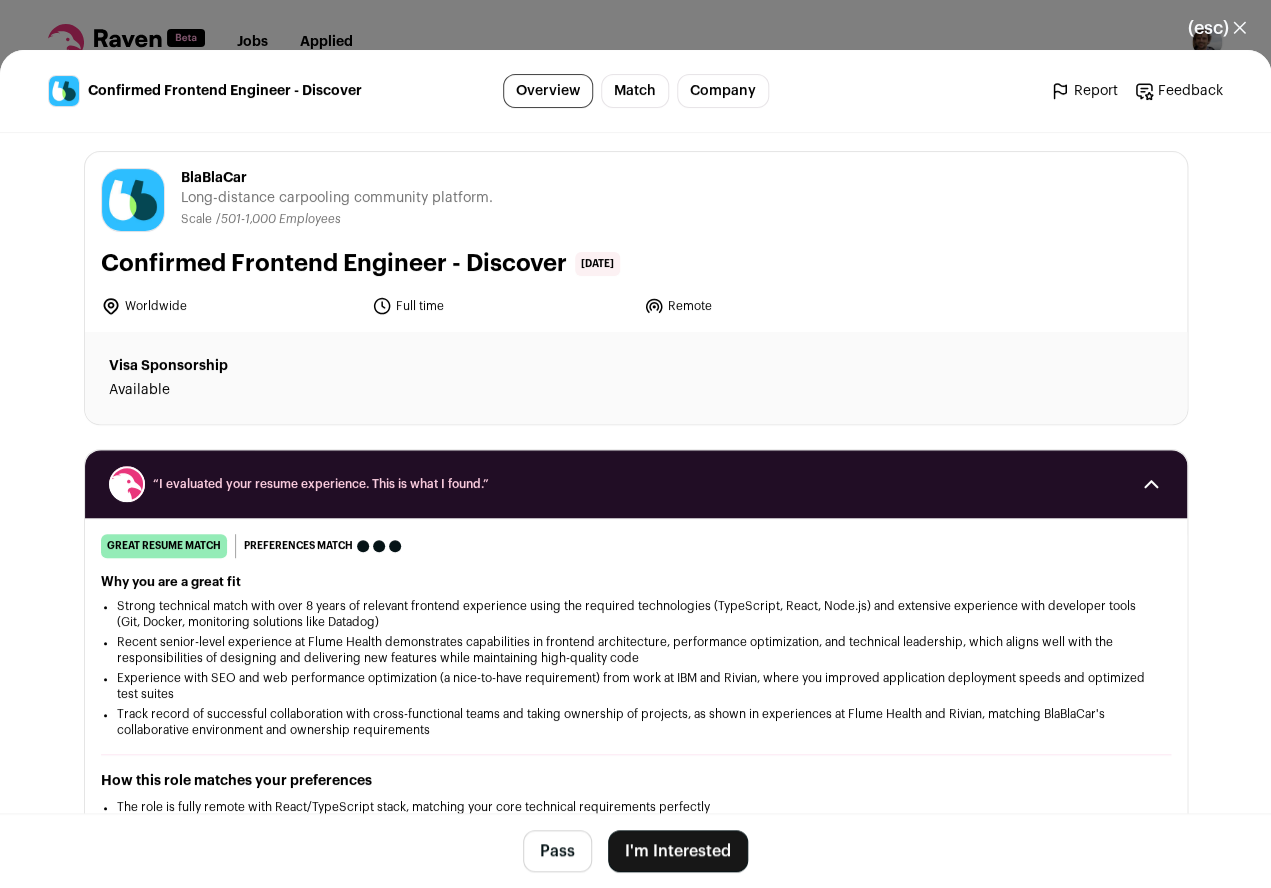 scroll, scrollTop: 11, scrollLeft: 0, axis: vertical 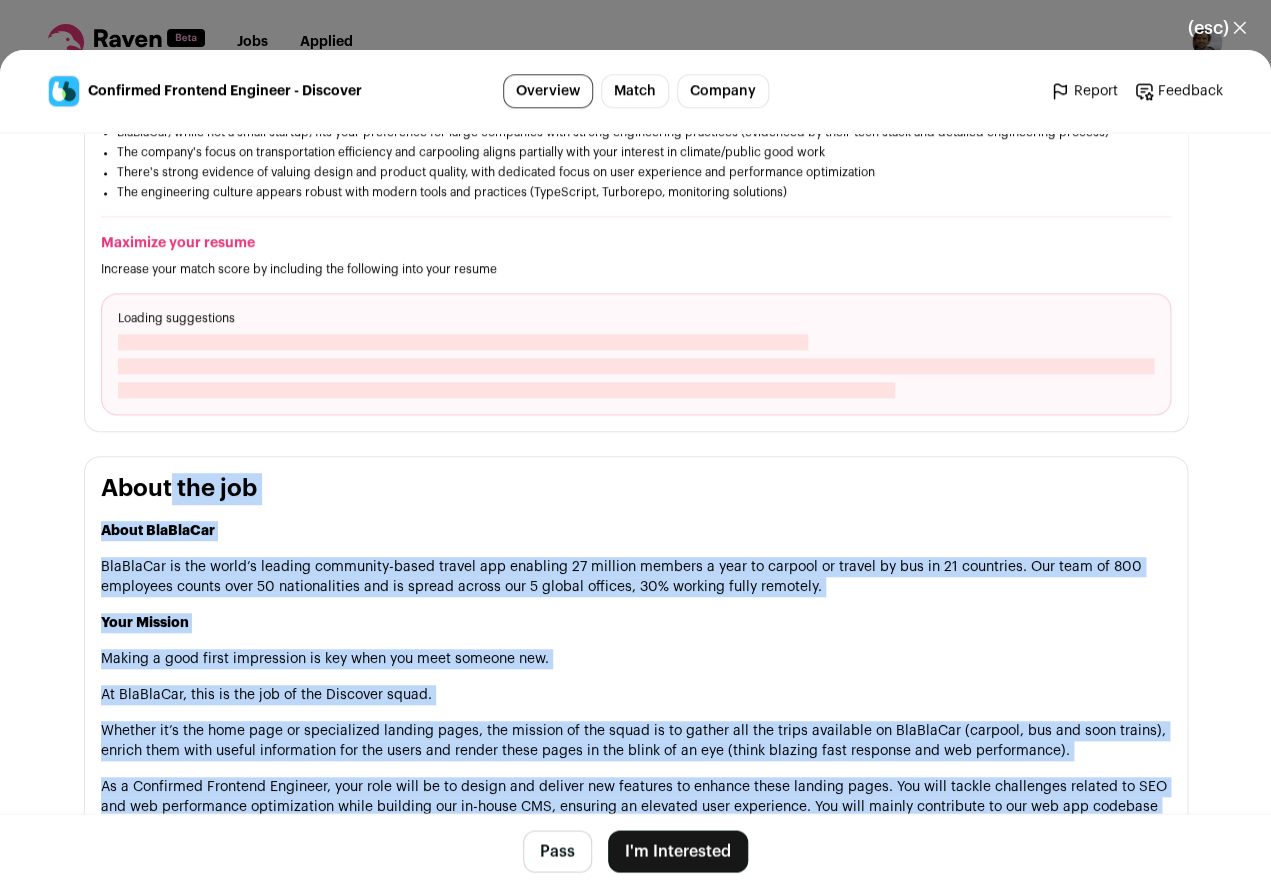 click on "About the job
About BlaBlaCar
BlaBlaCar is the world’s leading community-based travel app enabling 27 million members a year to carpool or travel by bus in 21 countries. Our team of 800 employees counts over 50 nationalities and is spread across our 5 global offices, 30% working fully remotely.
Your Mission
Making a good first impression is key when you meet someone new.
At [GEOGRAPHIC_DATA], this is the job of the Discover squad.
Whether it’s the home page or specialized landing pages, the mission of the squad is to gather all the trips available on BlaBlaCar (carpool, bus and soon trains), enrich them with useful information for the users and render these pages in the blink of an eye (think blazing fast response and web performance).
You will be reporting to  Remy , Engineering Manager, and working with a team of 1 Frontend Engineer, 4 Backend Engineers and one Product Manager.
Your Responsibilities
• Participate in design and code reviews" at bounding box center (636, 1349) 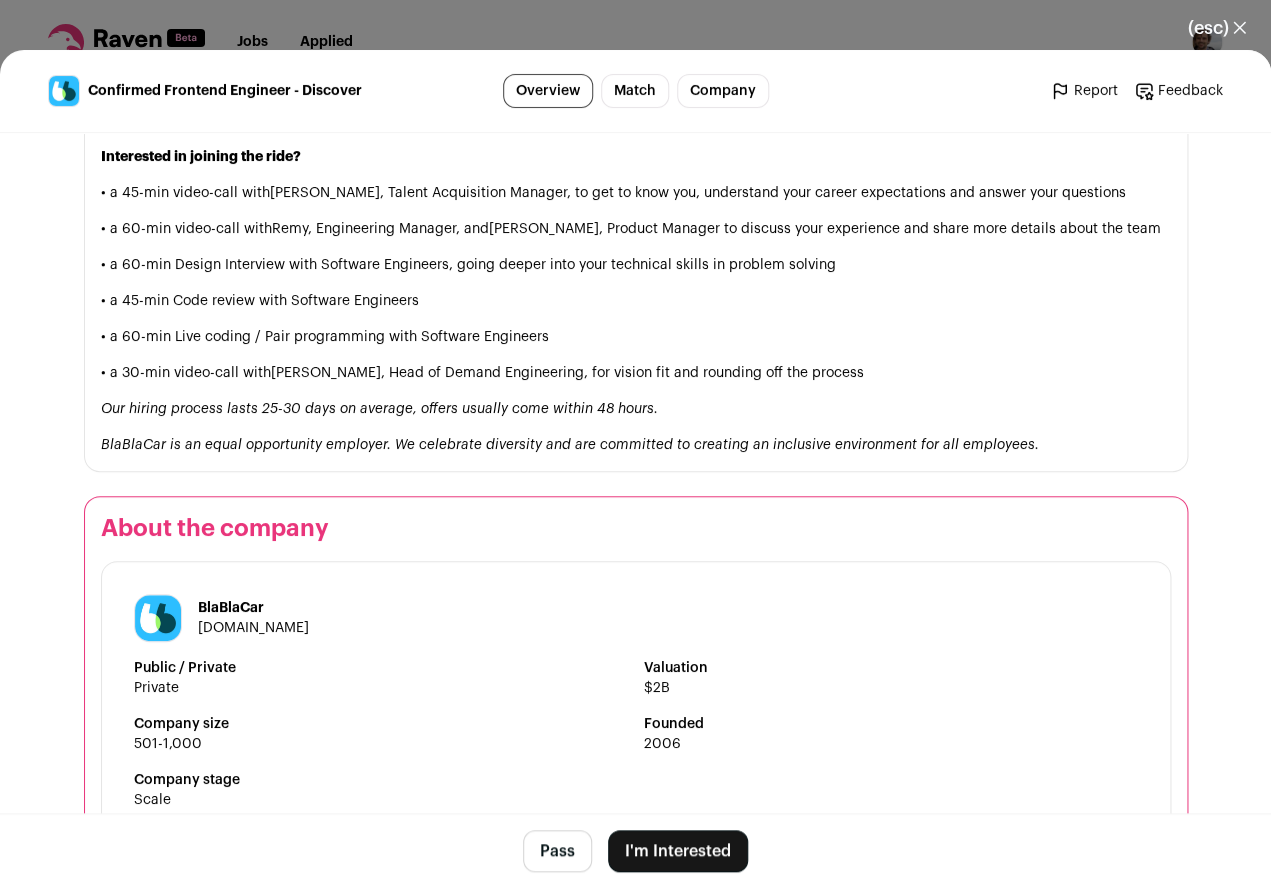 scroll, scrollTop: 2476, scrollLeft: 0, axis: vertical 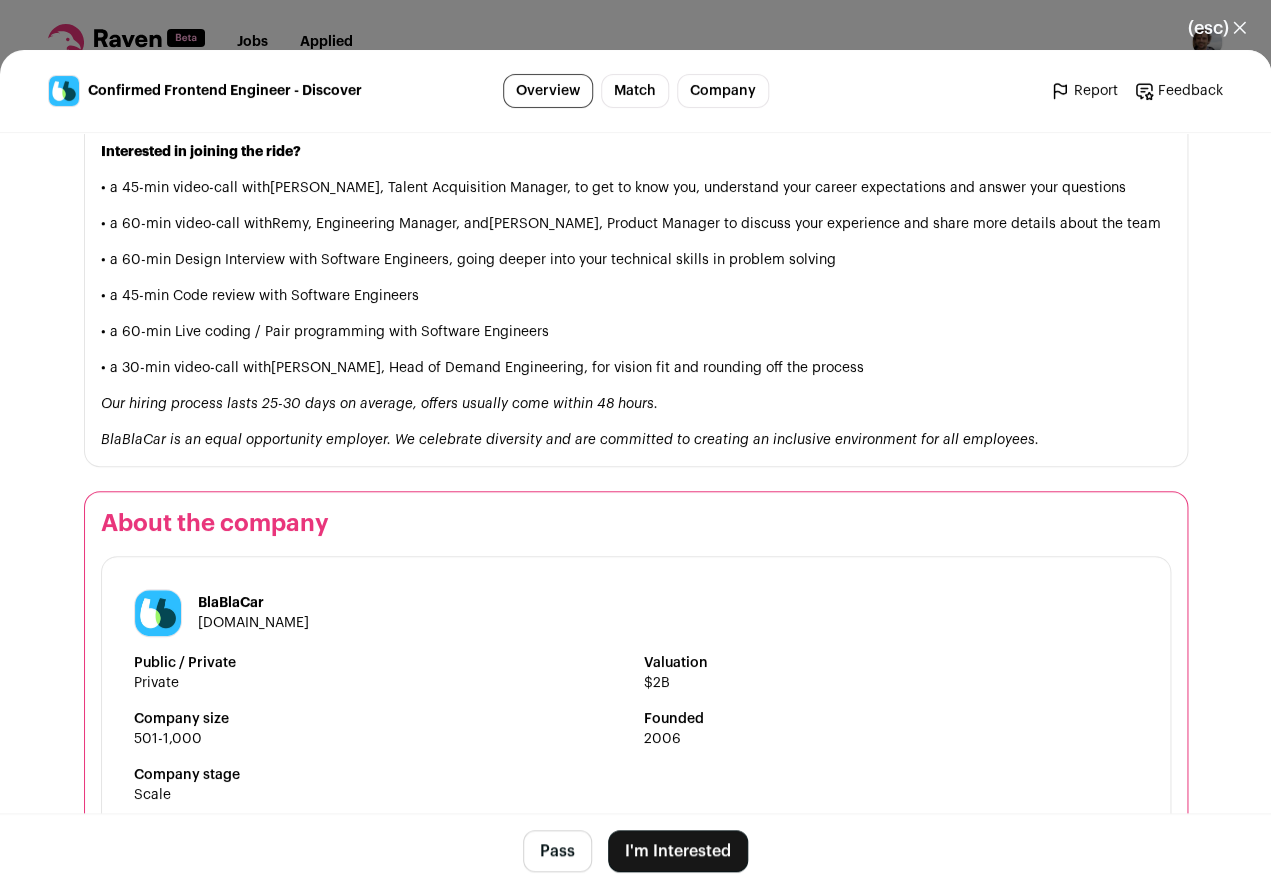 click on "I'm Interested" at bounding box center (678, 851) 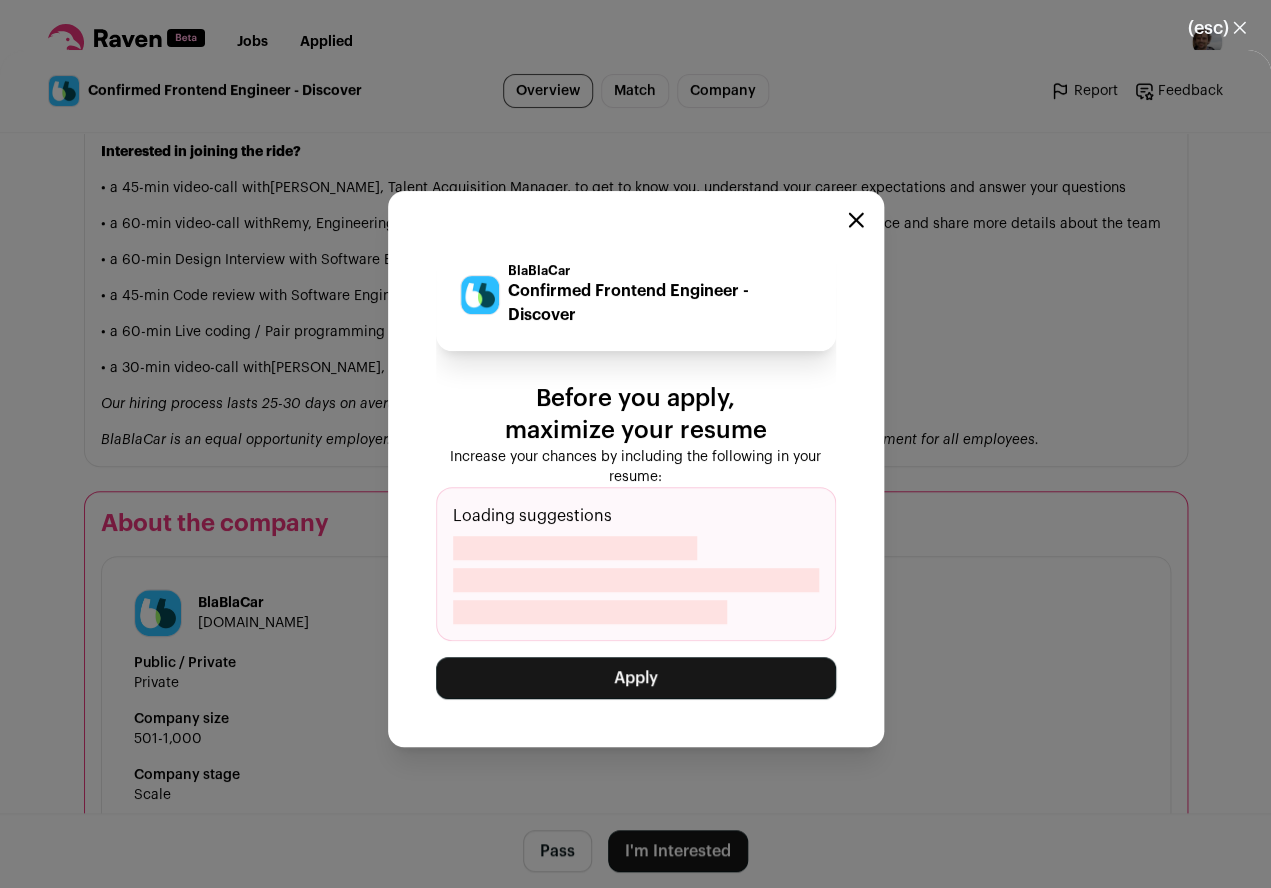 click on "Apply" at bounding box center [636, 678] 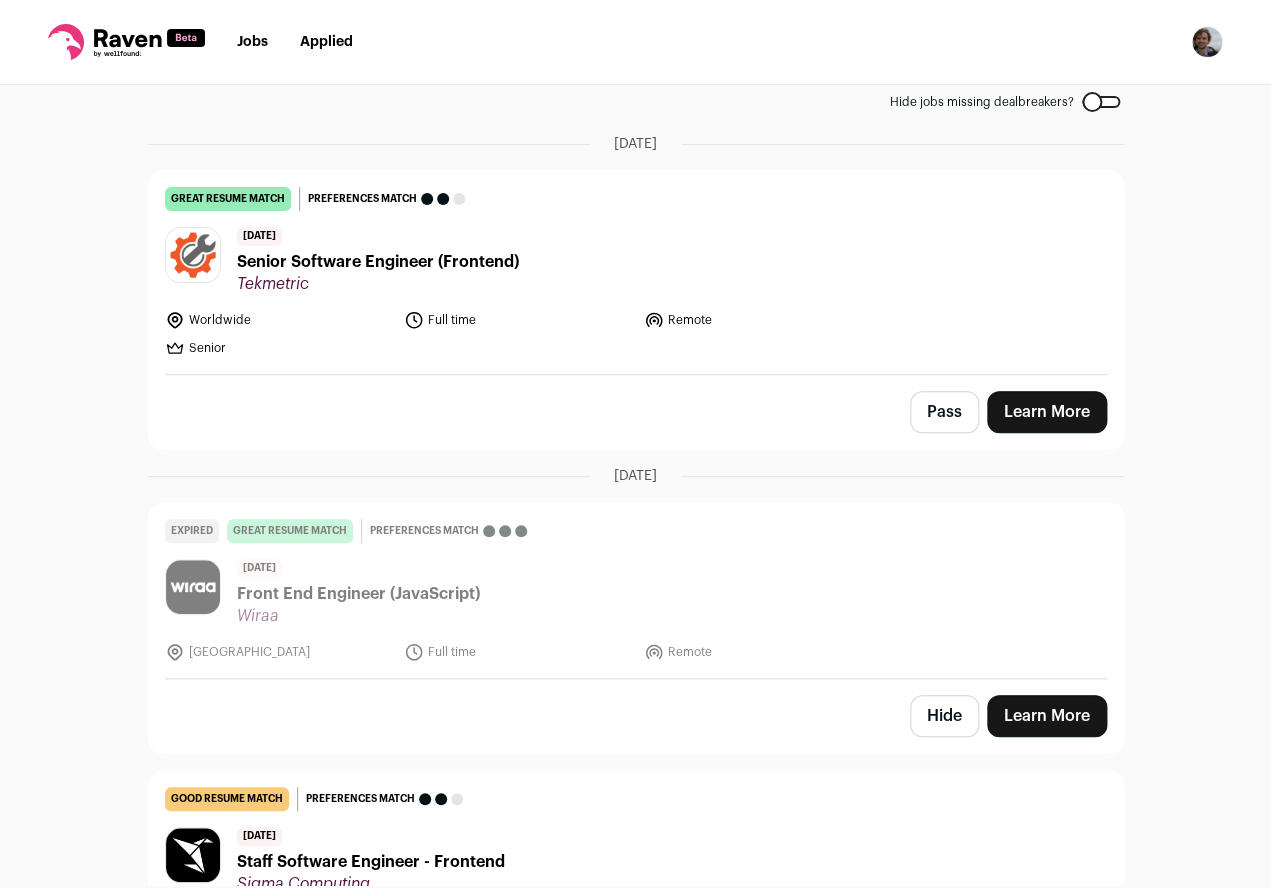 scroll, scrollTop: 0, scrollLeft: 0, axis: both 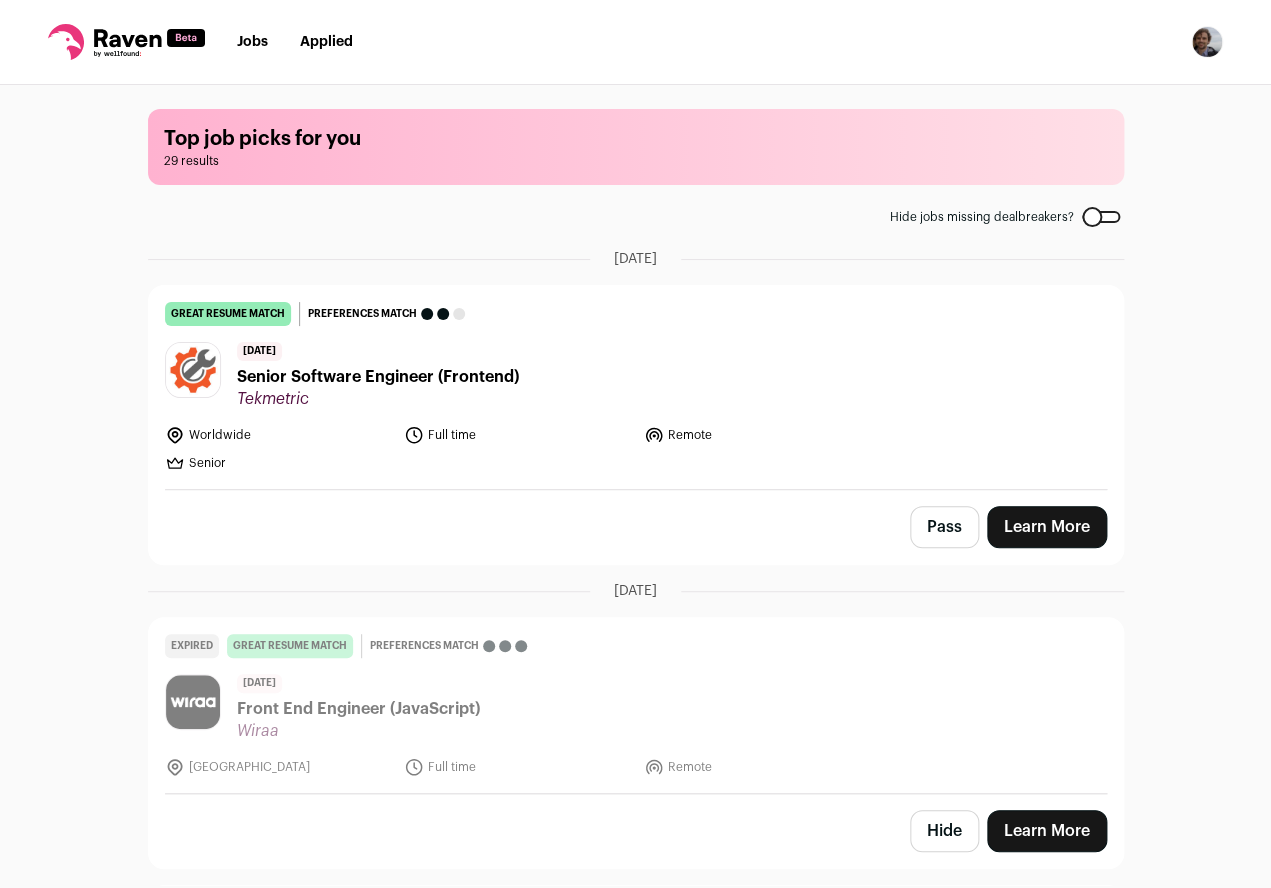 click on "Senior Software Engineer (Frontend)" at bounding box center (378, 377) 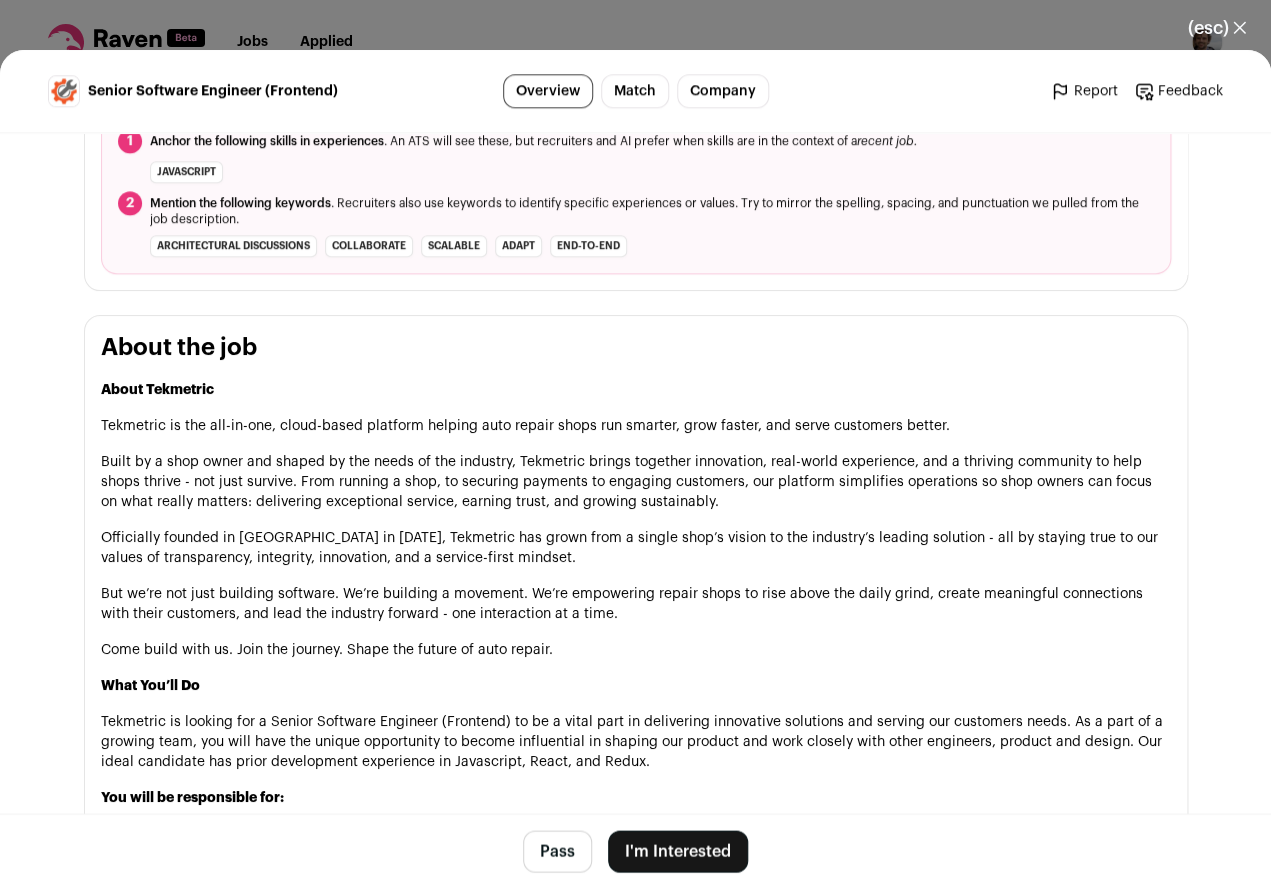 scroll, scrollTop: 796, scrollLeft: 0, axis: vertical 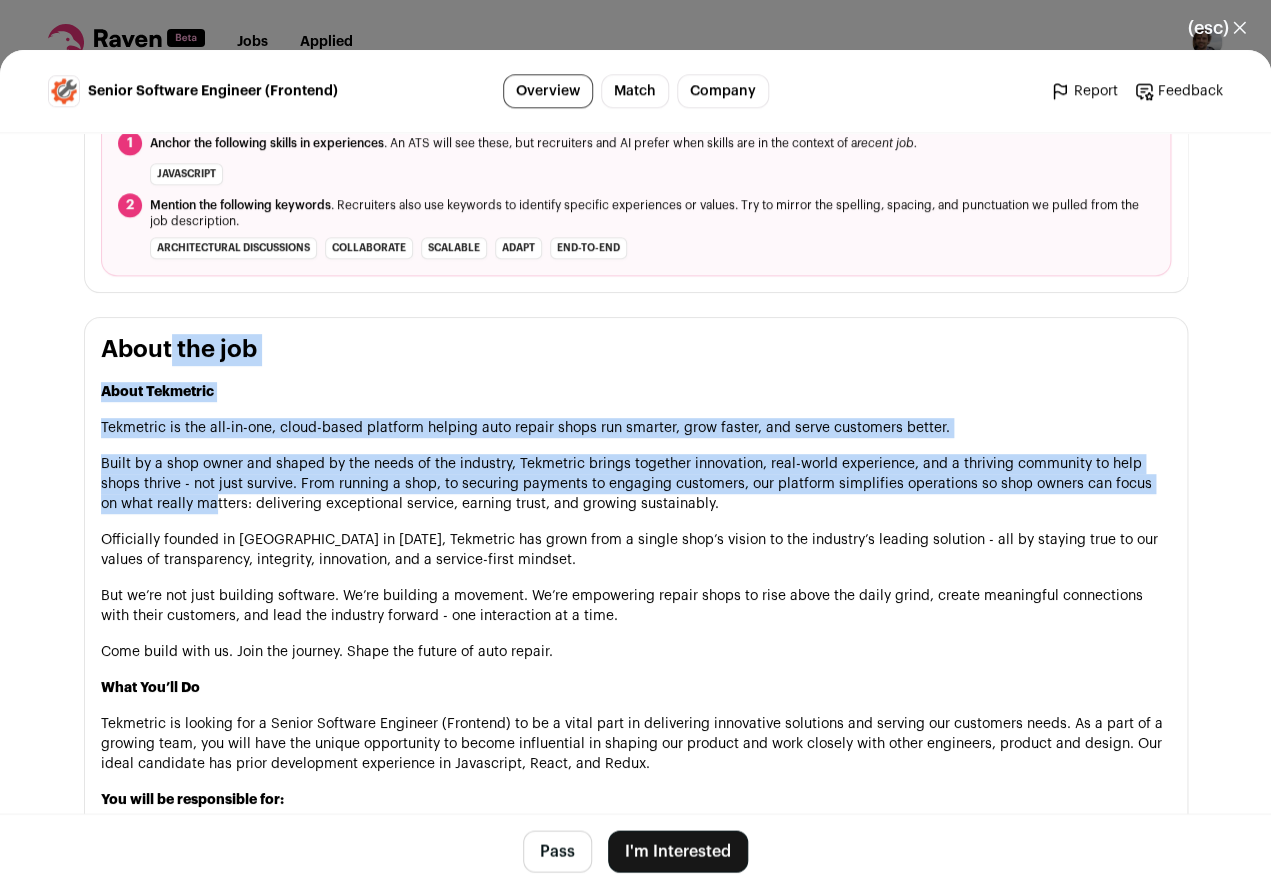 drag, startPoint x: 103, startPoint y: 359, endPoint x: 196, endPoint y: 509, distance: 176.4908 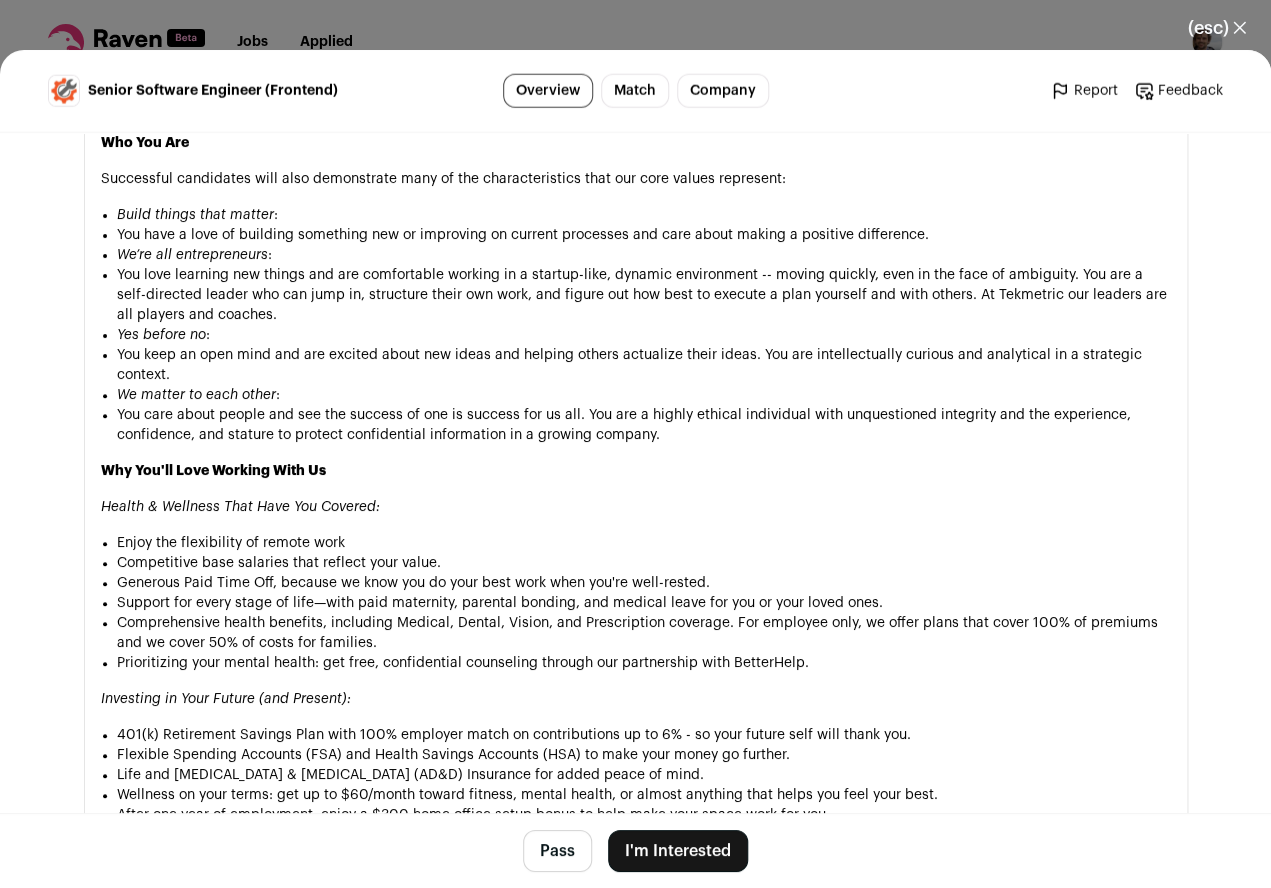scroll, scrollTop: 1893, scrollLeft: 0, axis: vertical 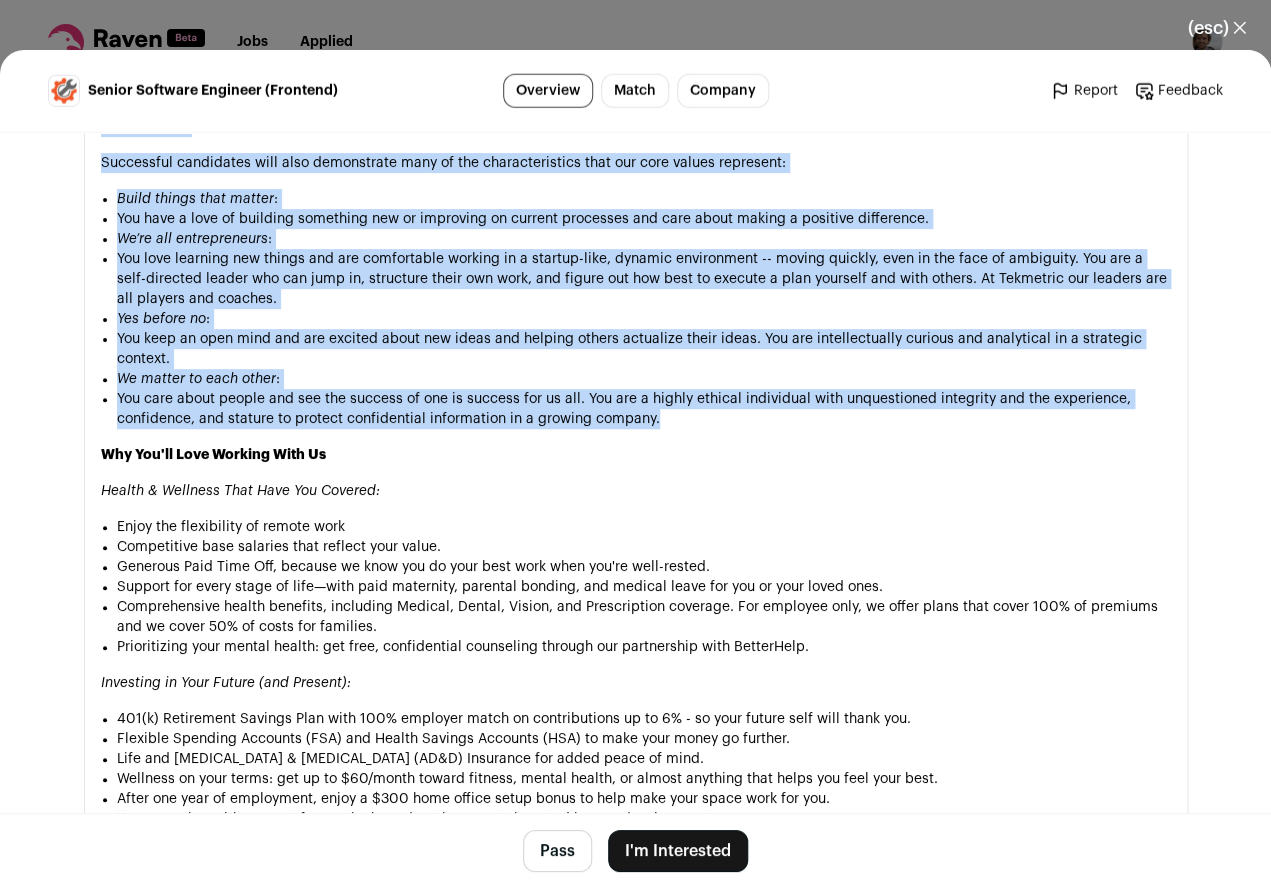 click on "You care about people and see the success of one is success for us all. You are a highly ethical individual with unquestioned integrity and the experience, confidence, and stature to protect confidential information in a growing company." at bounding box center (644, 409) 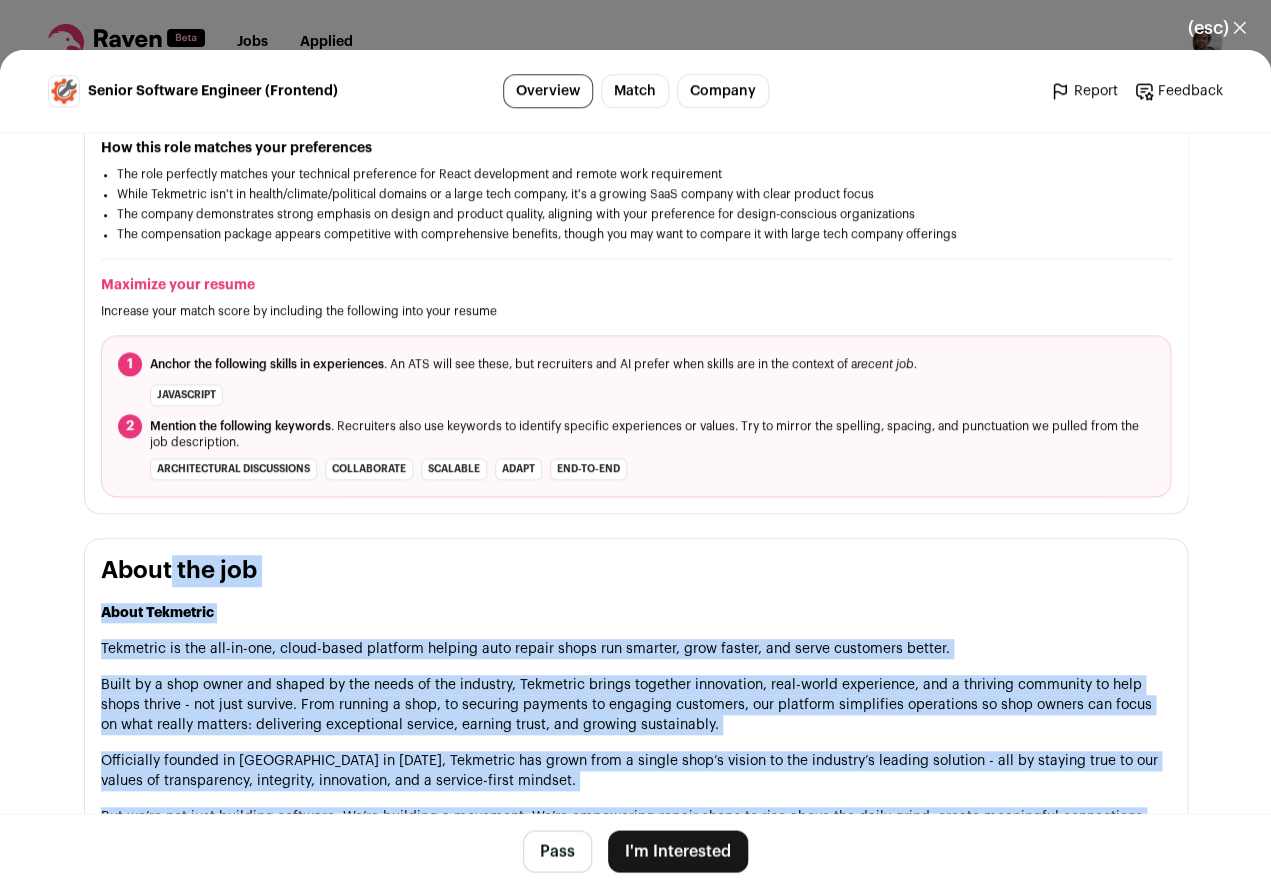 scroll, scrollTop: 236, scrollLeft: 0, axis: vertical 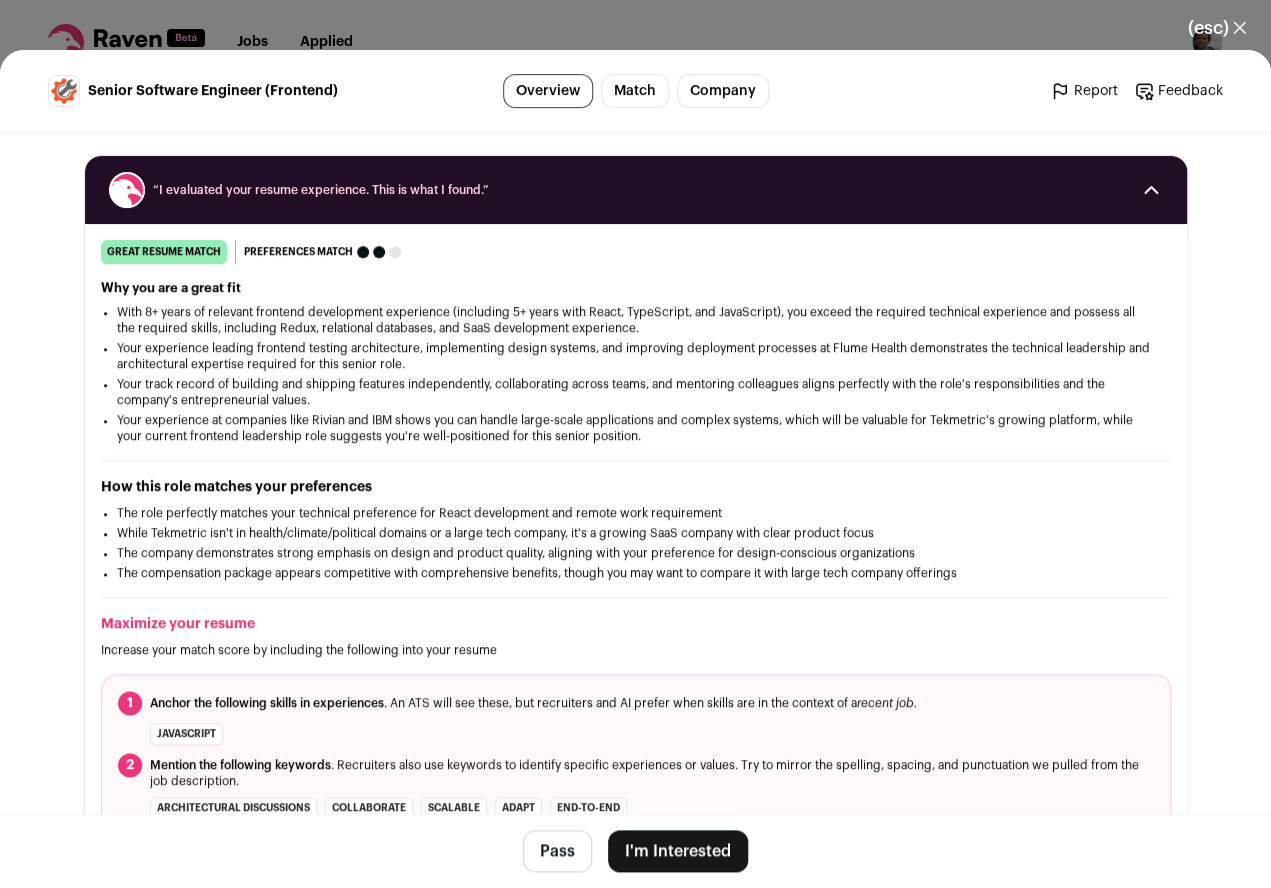 click on "I'm Interested" at bounding box center (678, 851) 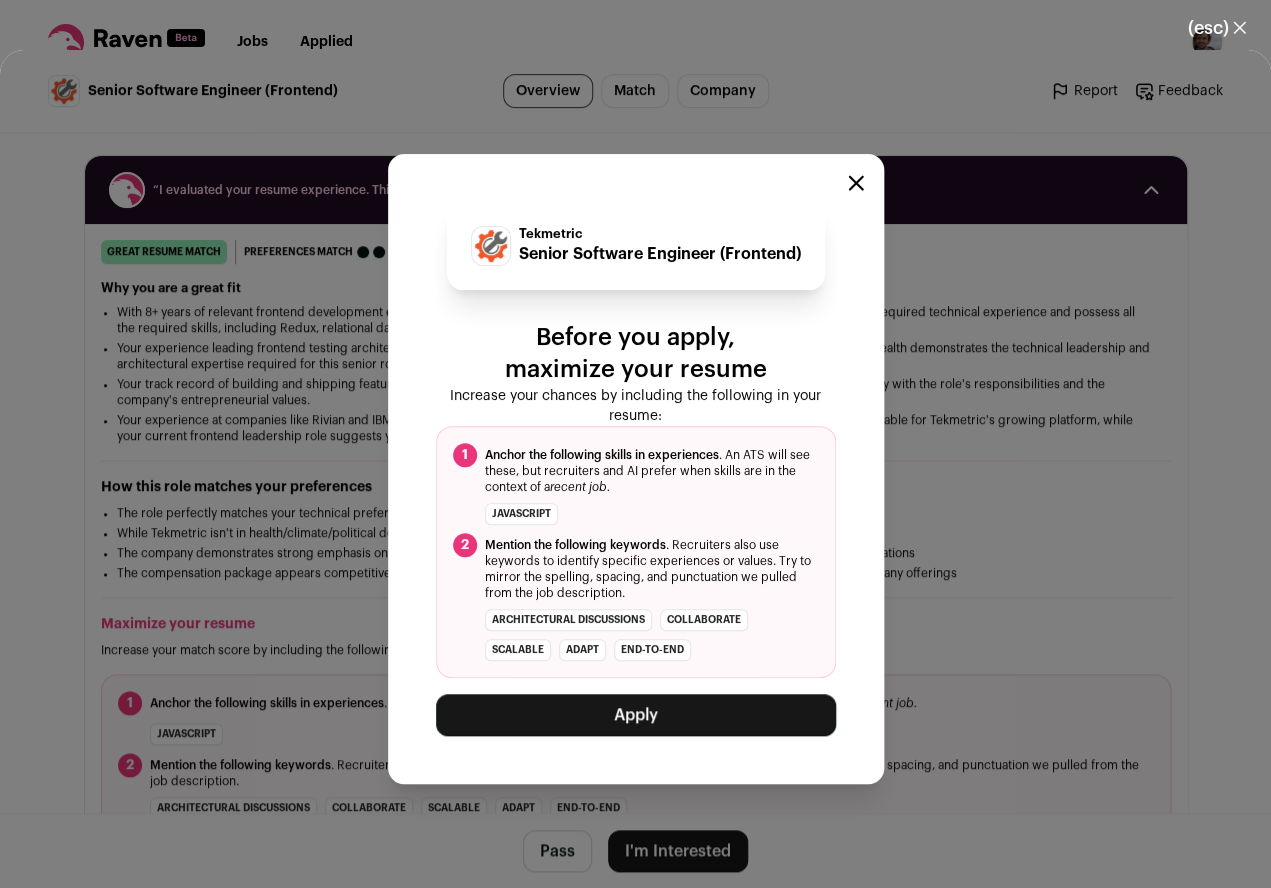 click on "Apply" at bounding box center (636, 715) 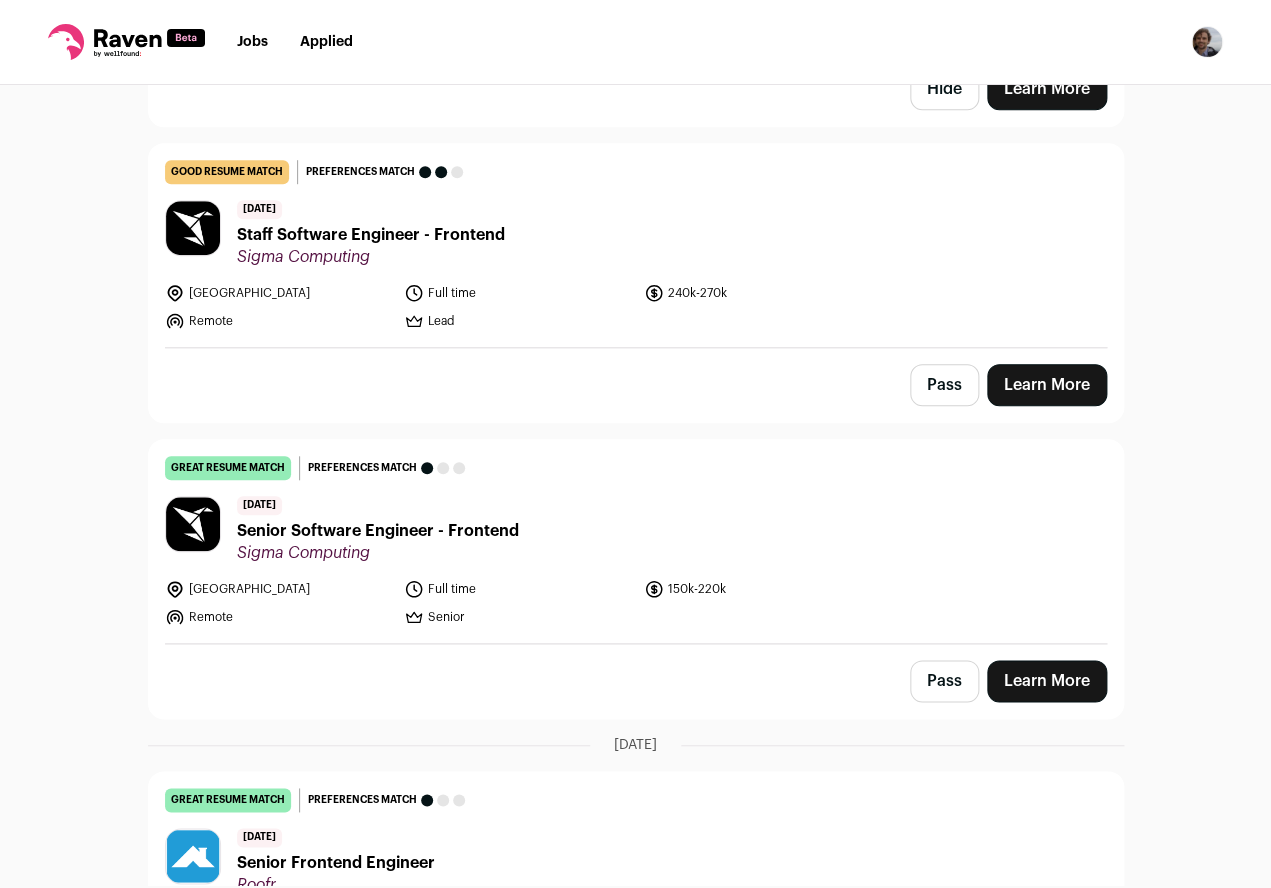 scroll, scrollTop: 414, scrollLeft: 0, axis: vertical 